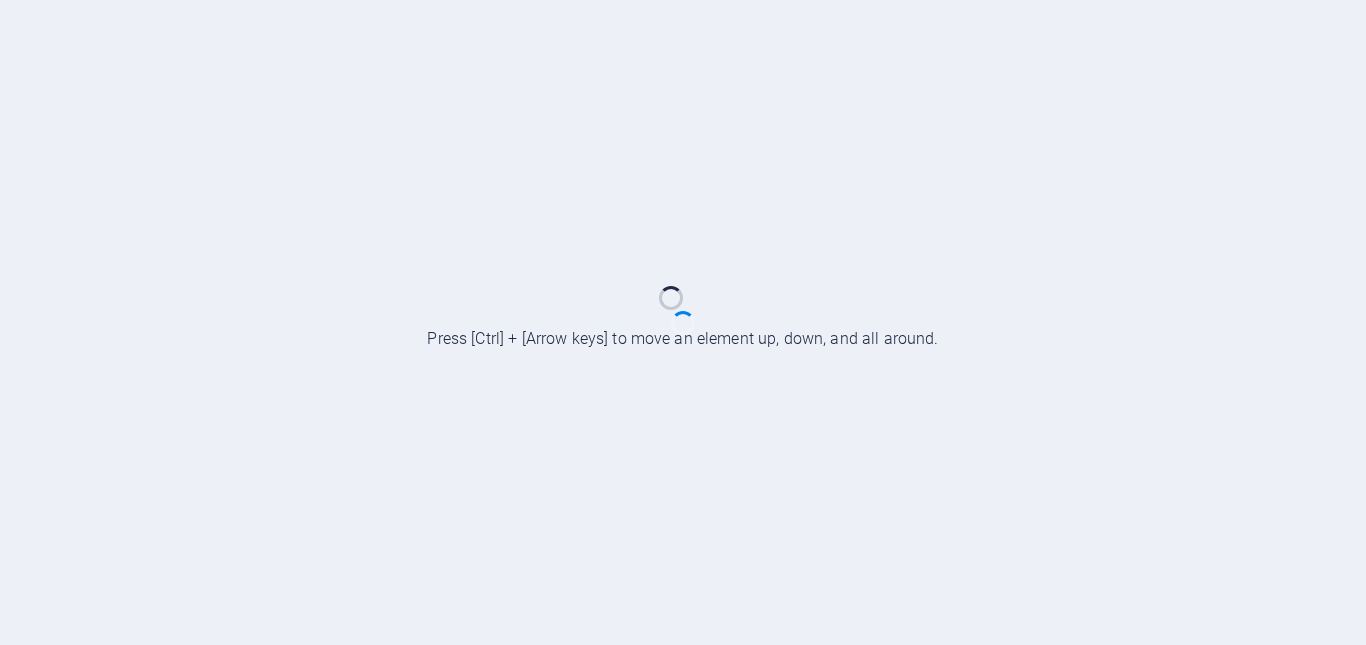 scroll, scrollTop: 0, scrollLeft: 0, axis: both 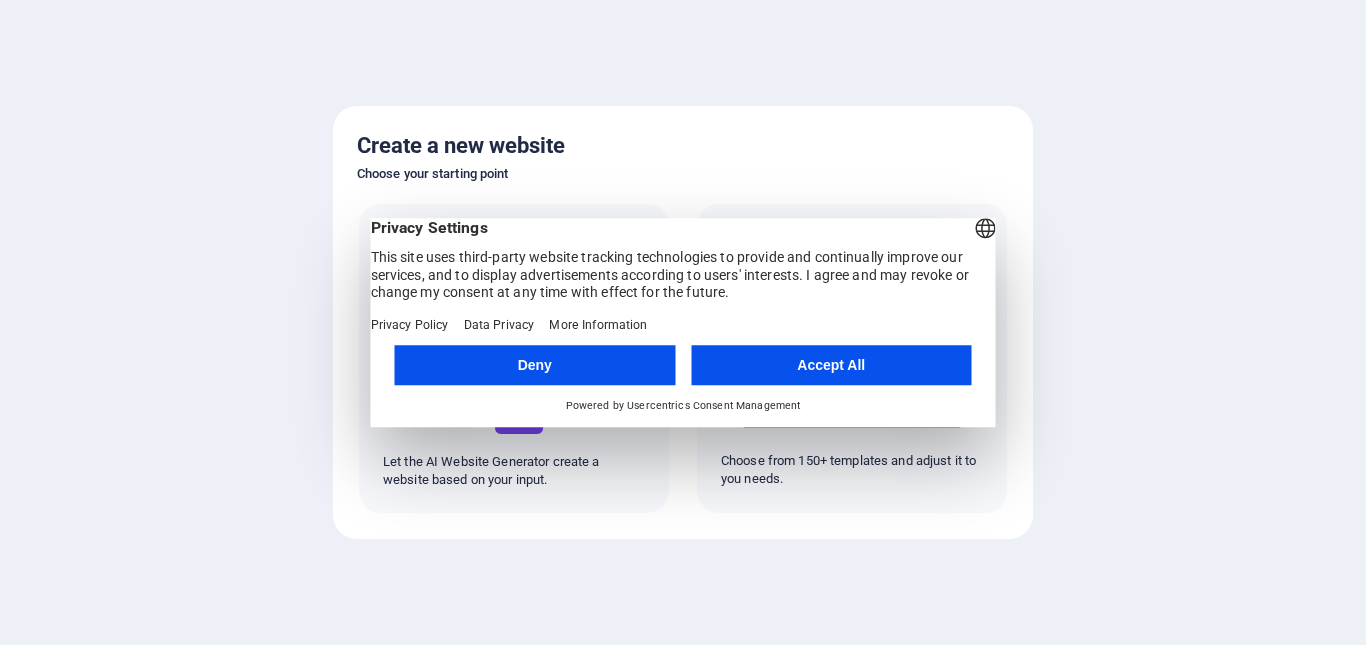 click on "Accept All" at bounding box center (831, 365) 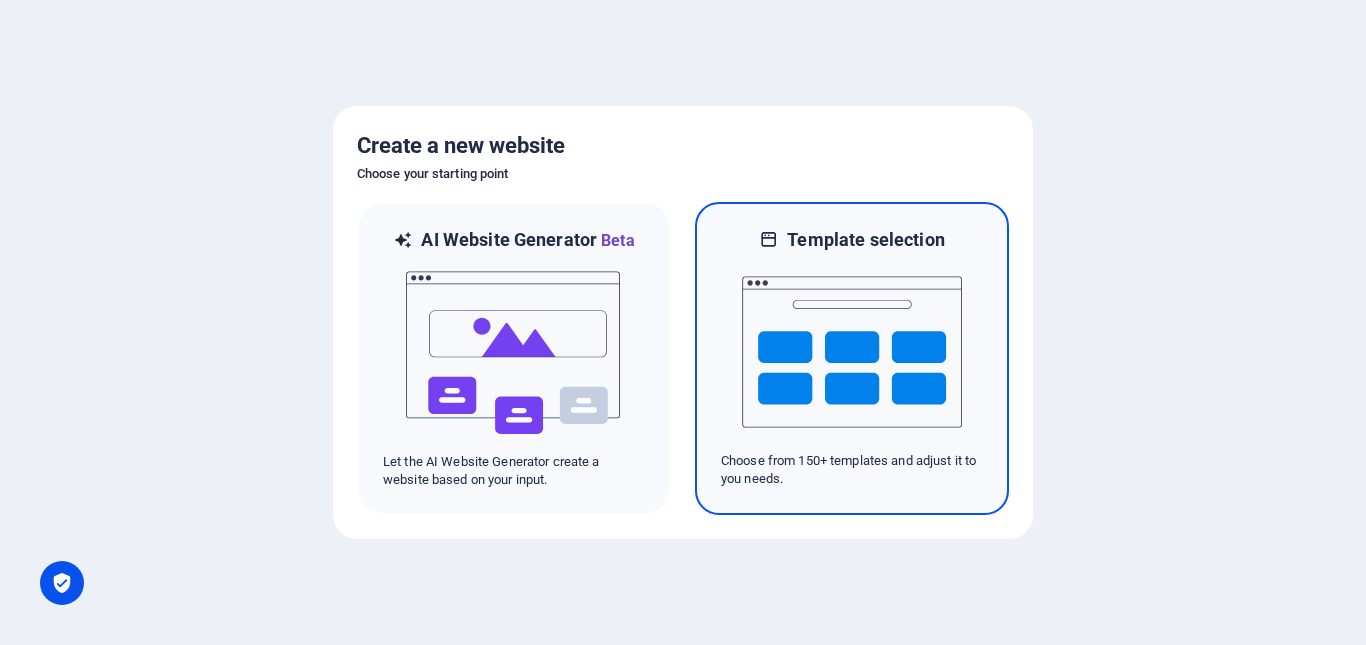 click at bounding box center [852, 352] 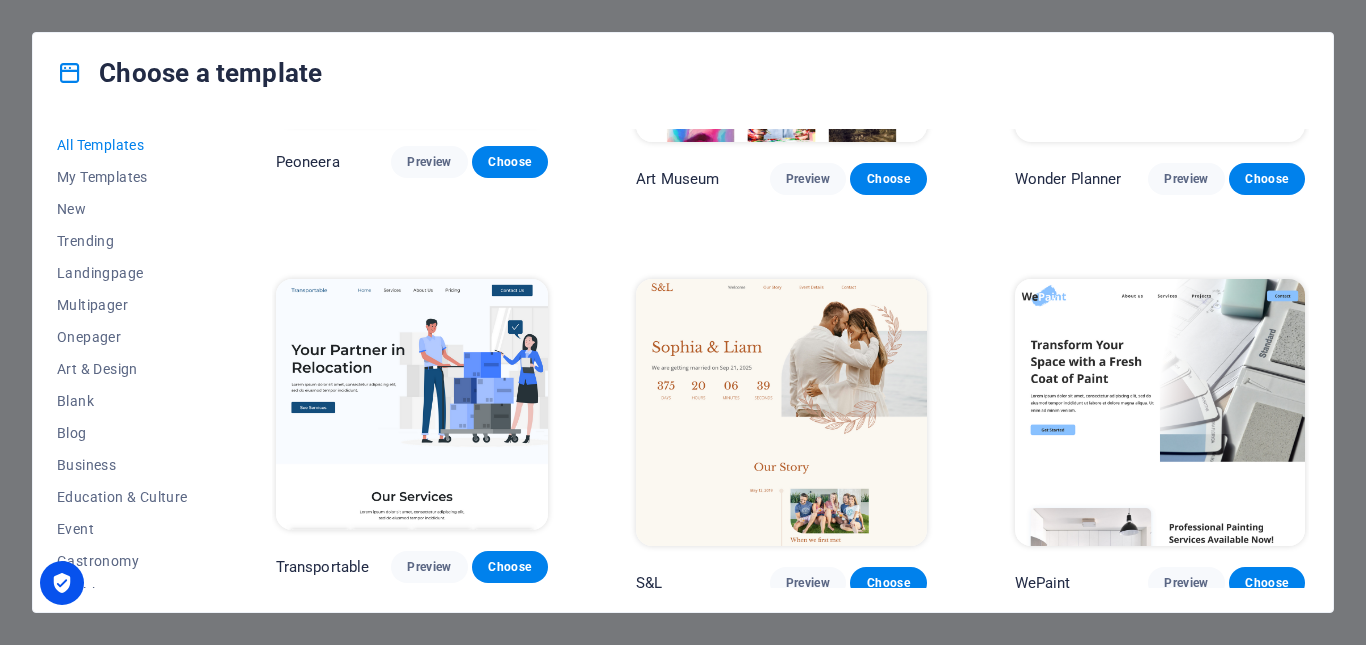 scroll, scrollTop: 300, scrollLeft: 0, axis: vertical 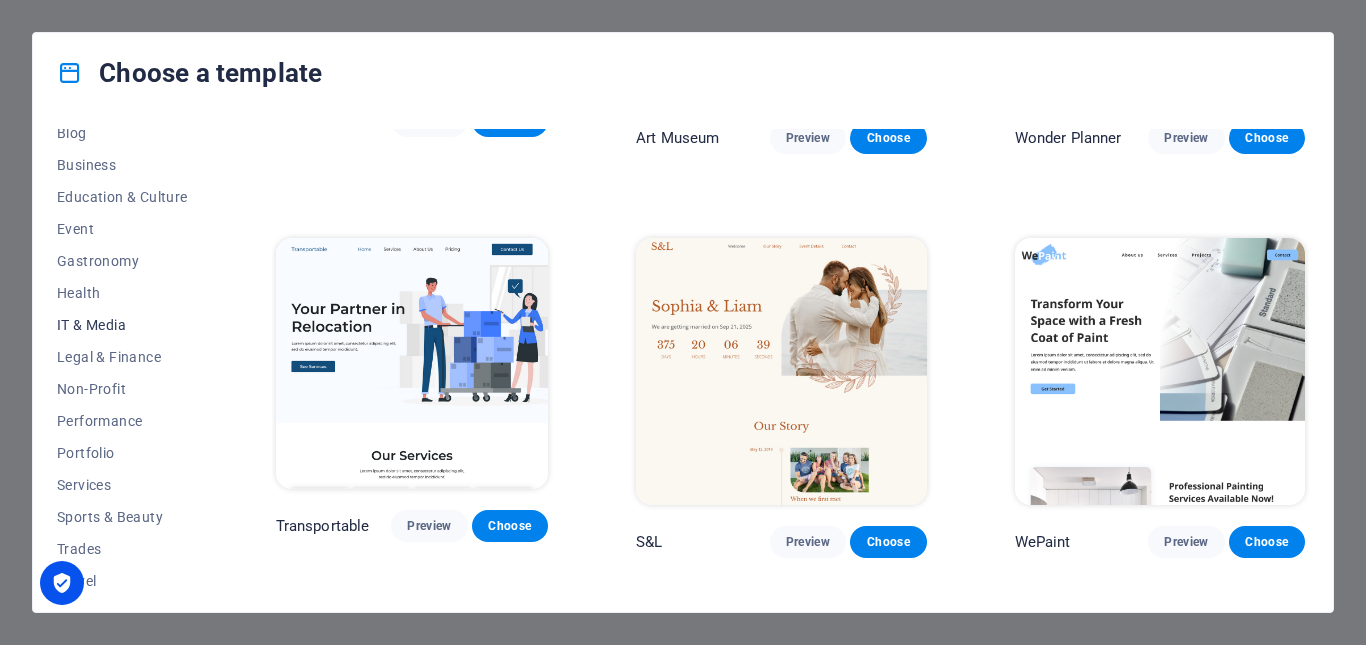 click on "IT & Media" at bounding box center (122, 325) 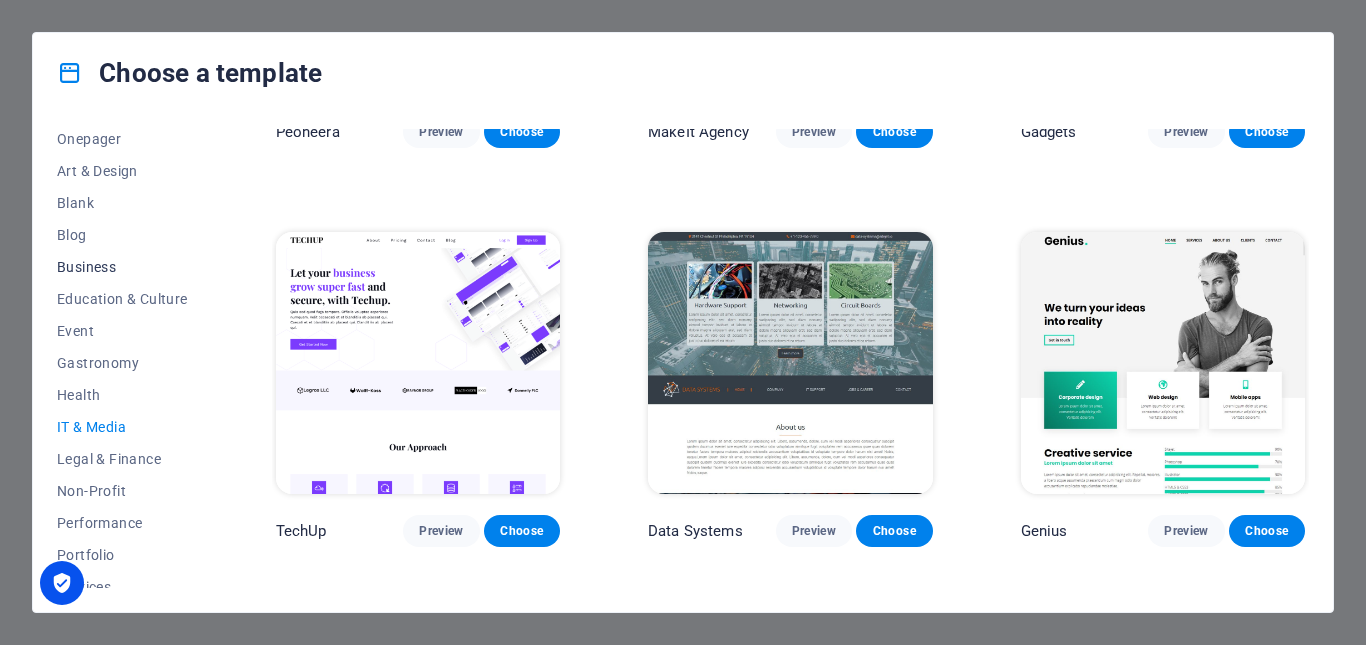 scroll, scrollTop: 200, scrollLeft: 0, axis: vertical 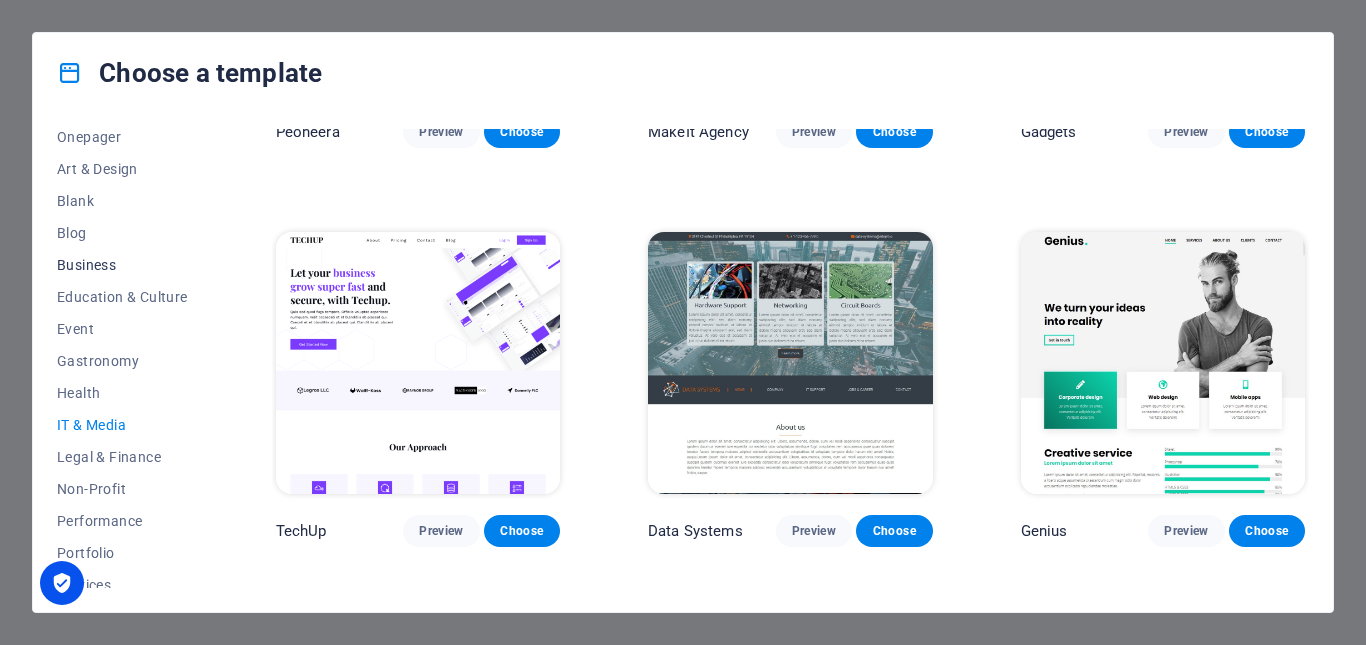click on "Business" at bounding box center (122, 265) 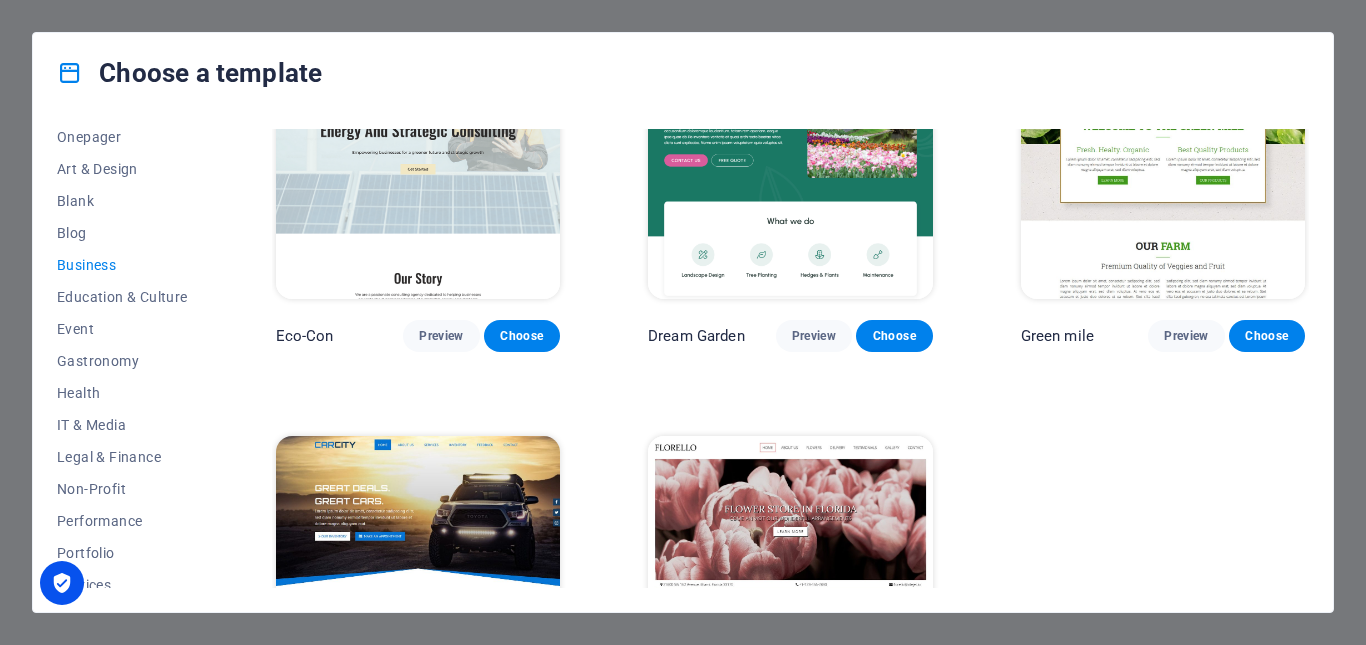 scroll, scrollTop: 0, scrollLeft: 0, axis: both 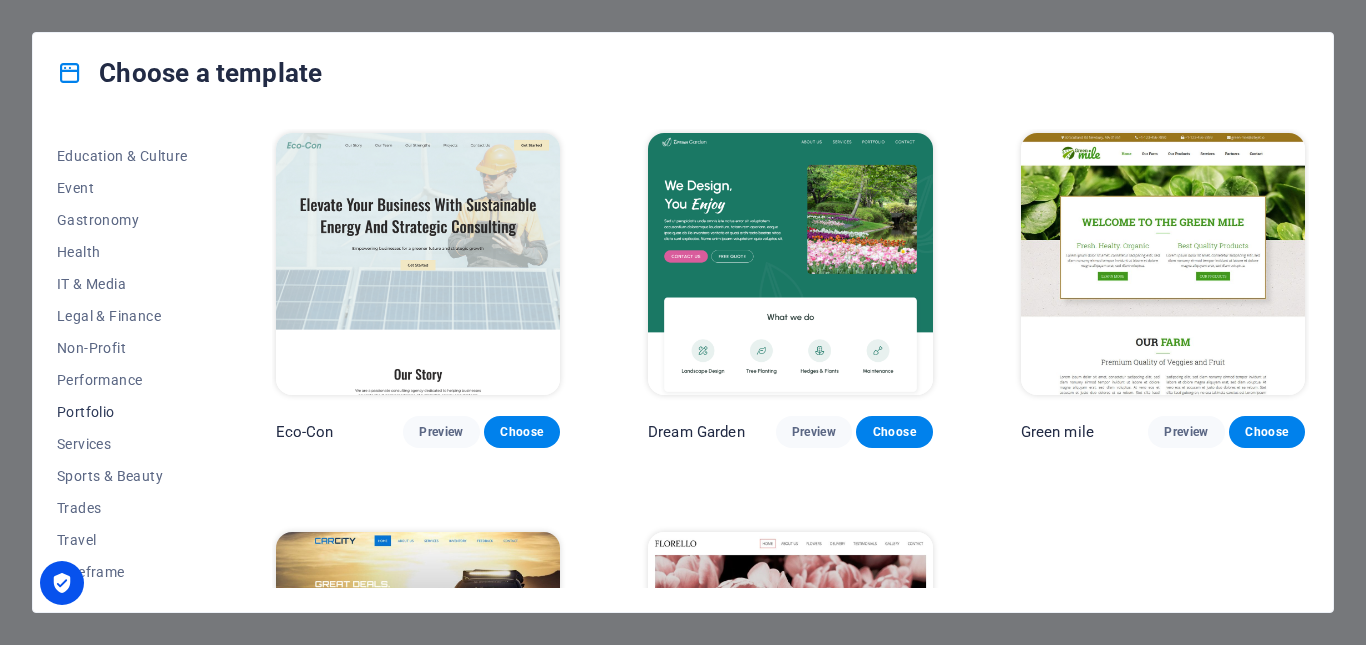 click on "Portfolio" at bounding box center (122, 412) 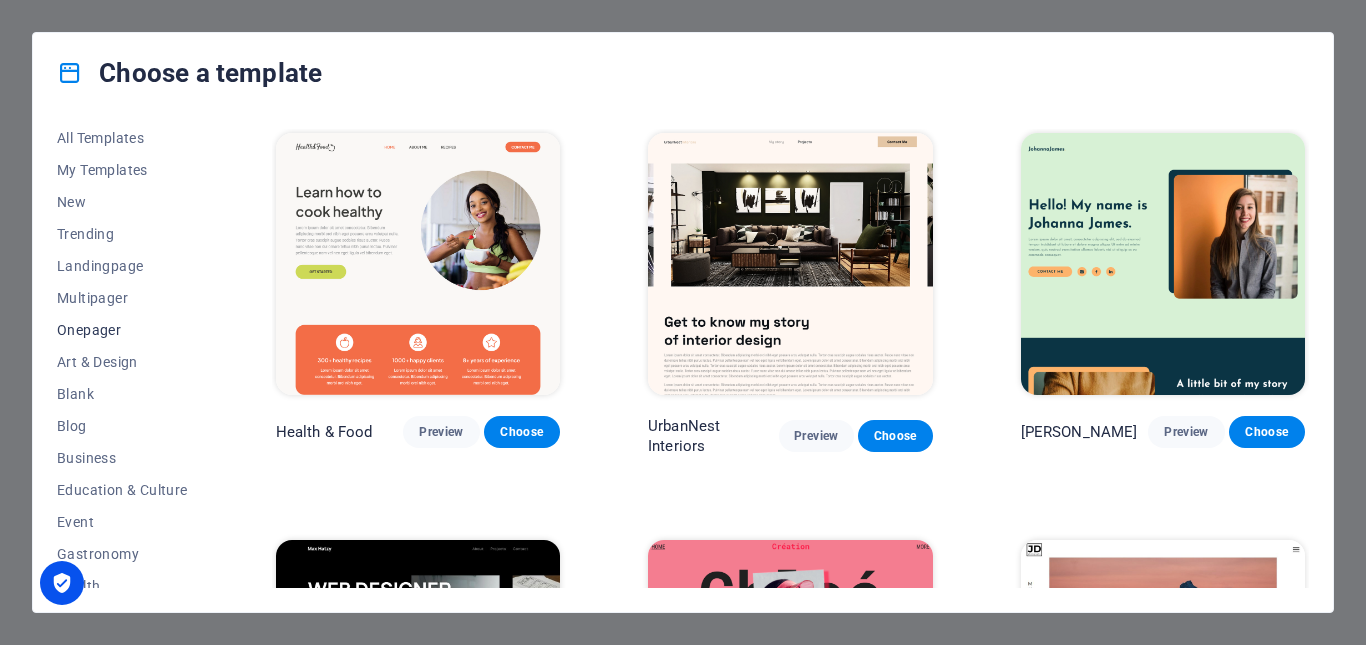 scroll, scrollTop: 0, scrollLeft: 0, axis: both 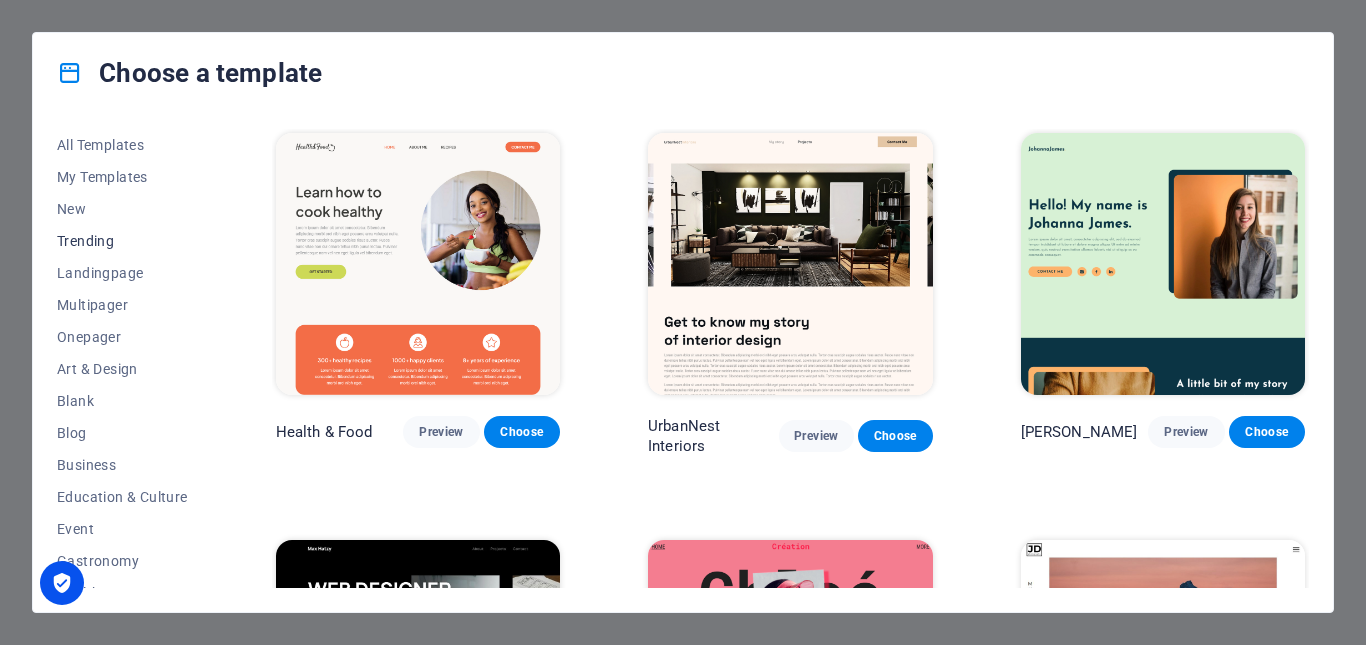 click on "Trending" at bounding box center (122, 241) 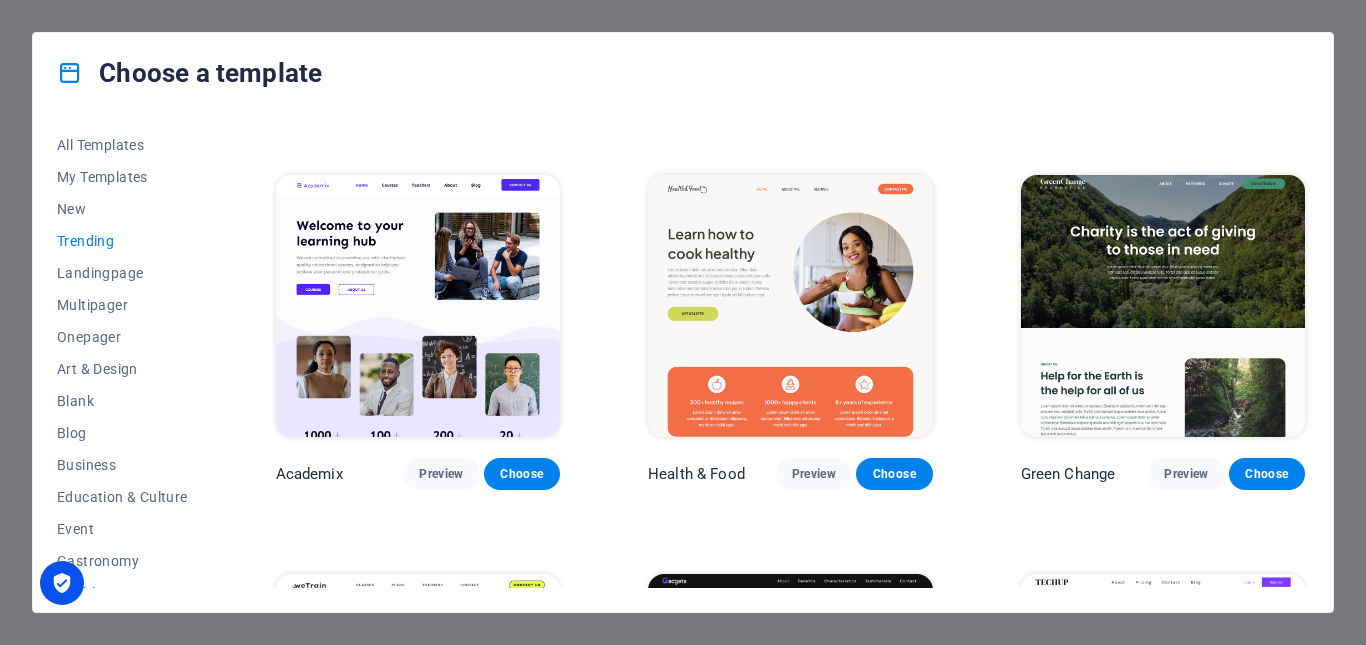 scroll, scrollTop: 800, scrollLeft: 0, axis: vertical 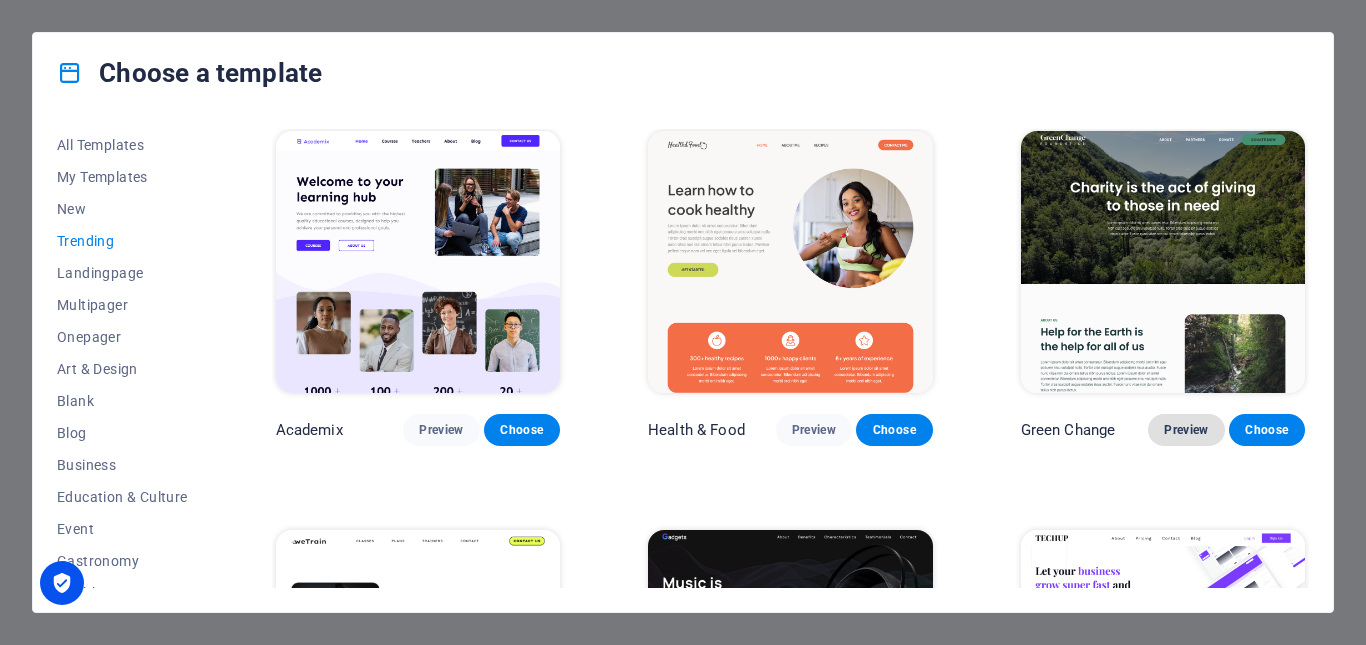 click on "Preview" at bounding box center [1186, 430] 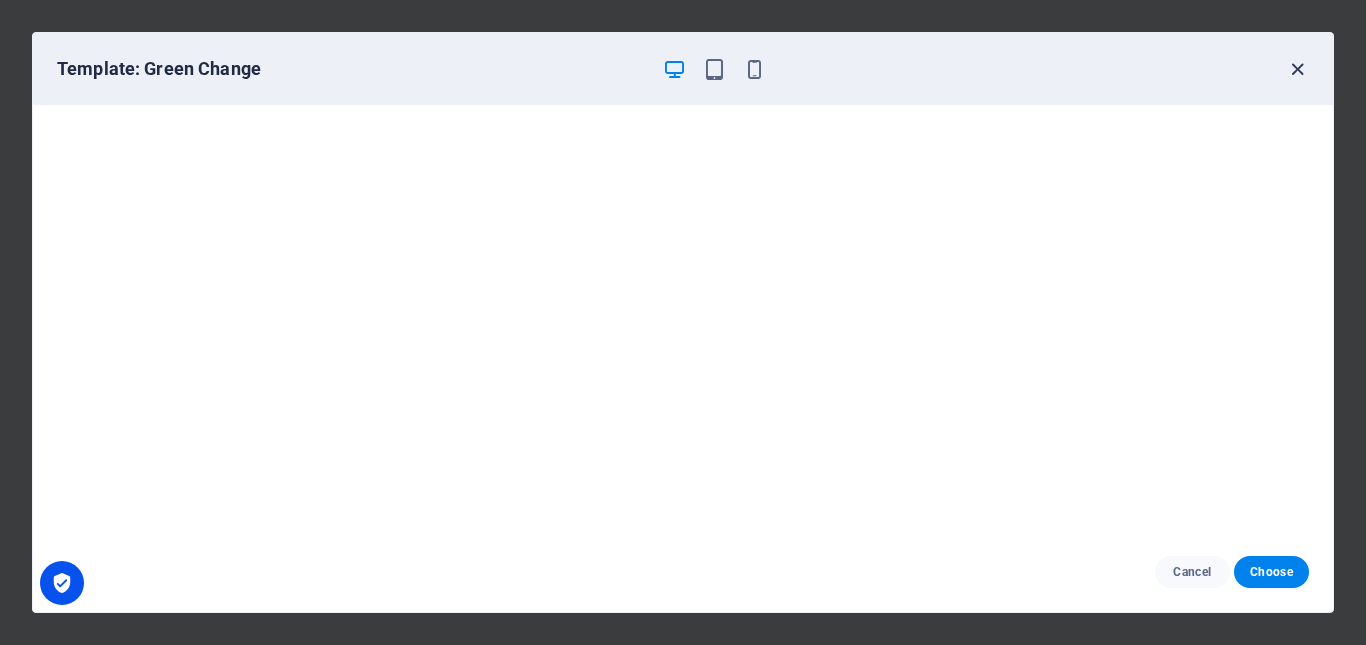 click at bounding box center (1297, 69) 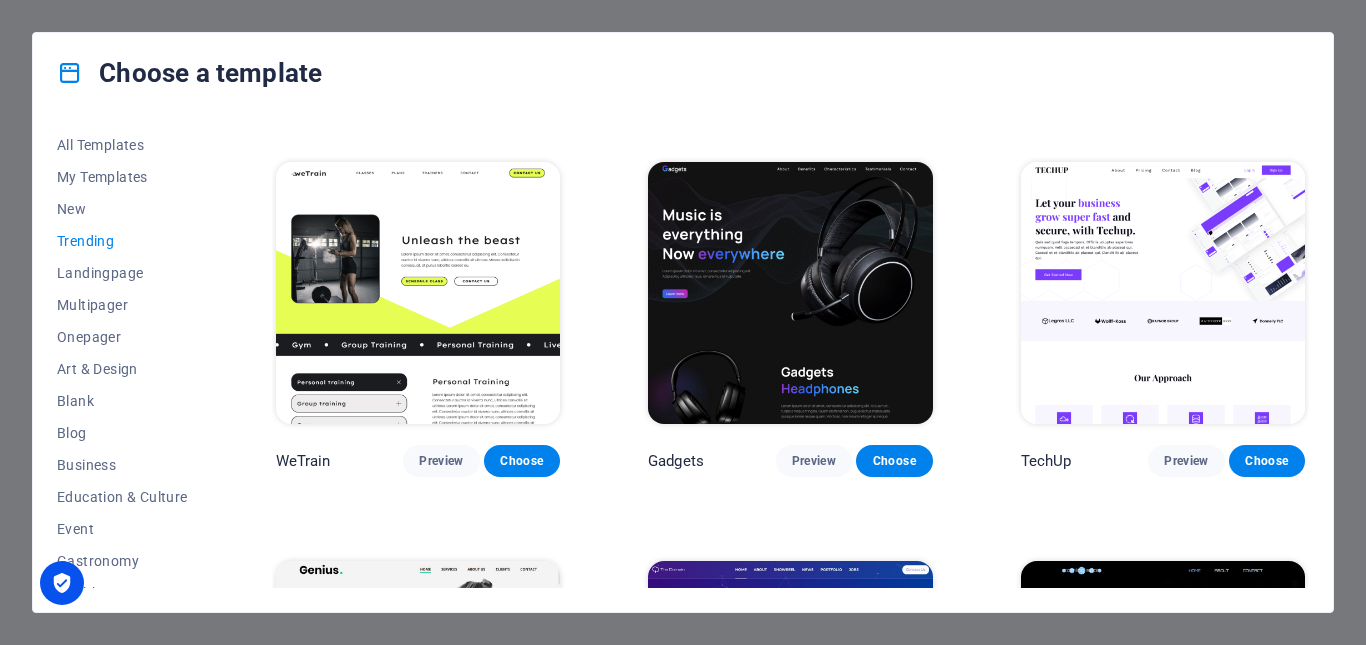 scroll, scrollTop: 1200, scrollLeft: 0, axis: vertical 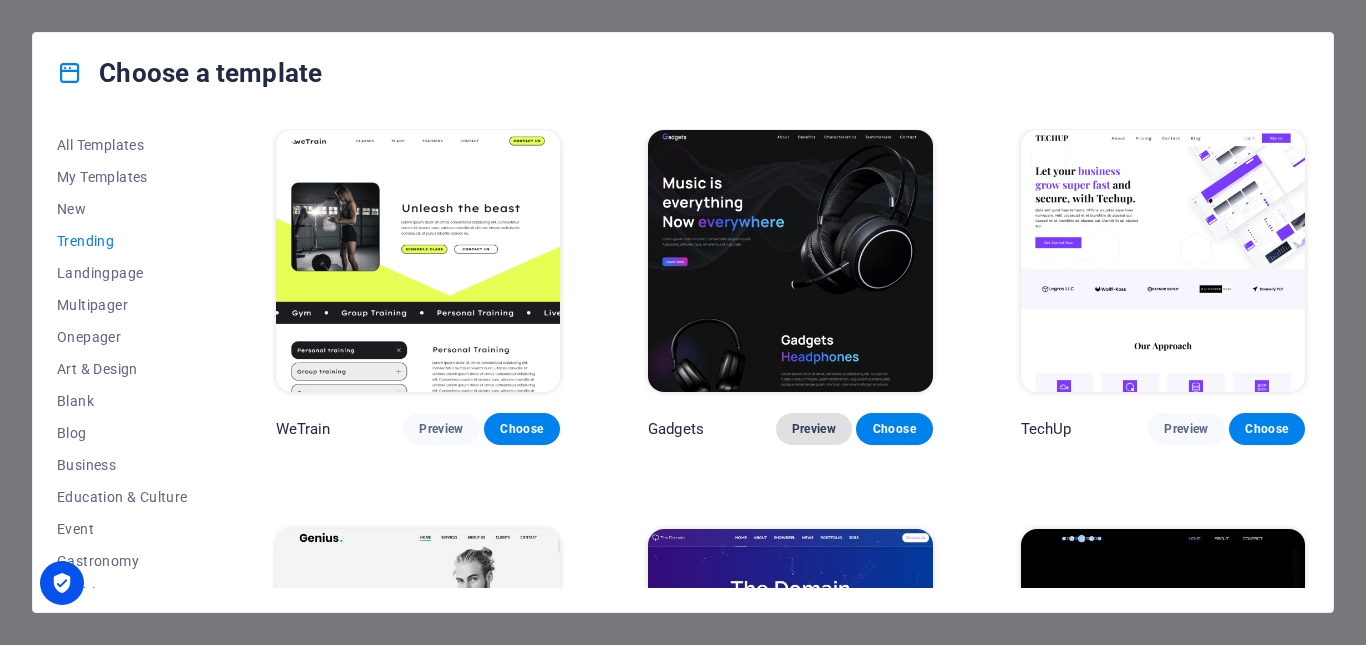 click on "Preview" at bounding box center [814, 429] 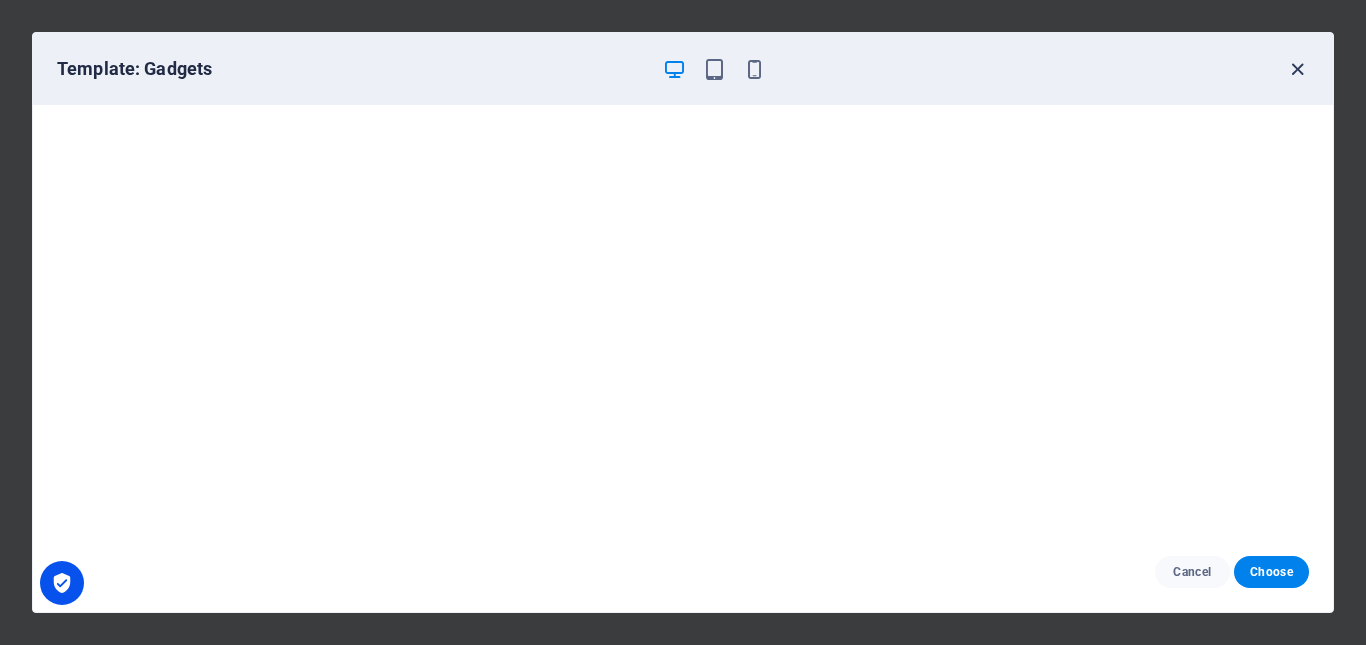 click at bounding box center (1297, 69) 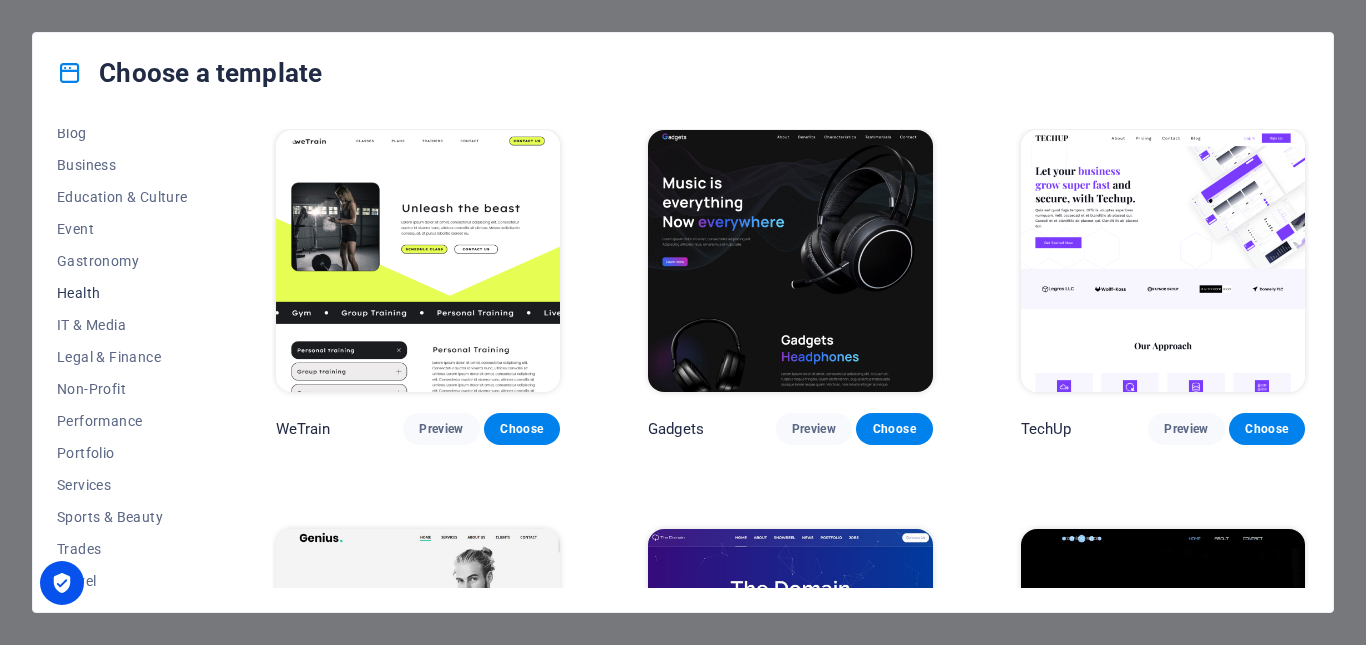 scroll, scrollTop: 341, scrollLeft: 0, axis: vertical 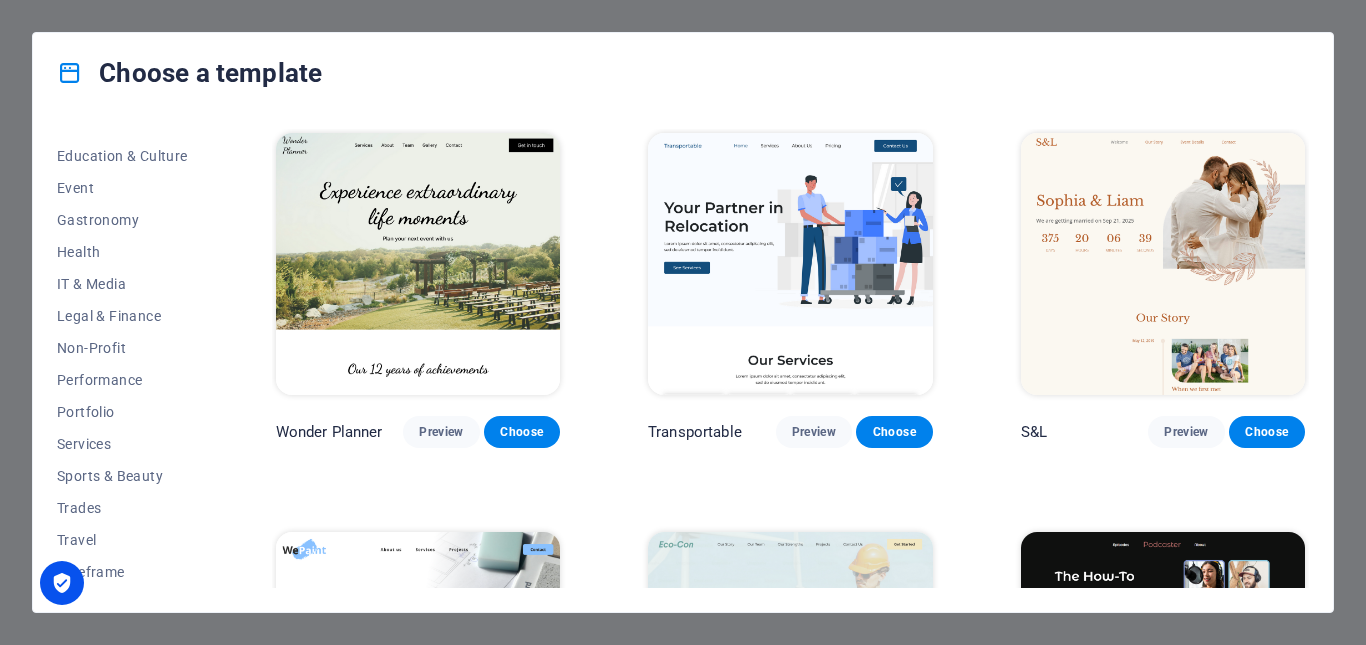 click on "Choose a template All Templates My Templates New Trending Landingpage Multipager Onepager Art & Design Blank Blog Business Education & Culture Event Gastronomy Health IT & Media Legal & Finance Non-Profit Performance Portfolio Services Sports & Beauty Trades Travel Wireframe Wonder Planner Preview Choose Transportable Preview Choose S&L Preview Choose WePaint Preview Choose Eco-Con Preview Choose Podcaster Preview Choose Academix Preview Choose Health & Food Preview Choose Green Change Preview Choose WeTrain Preview Choose Gadgets Preview Choose TechUp Preview Choose Genius Preview Choose The Domain Preview Choose Coming Soon Preview Choose Blank Preview Choose" at bounding box center [683, 322] 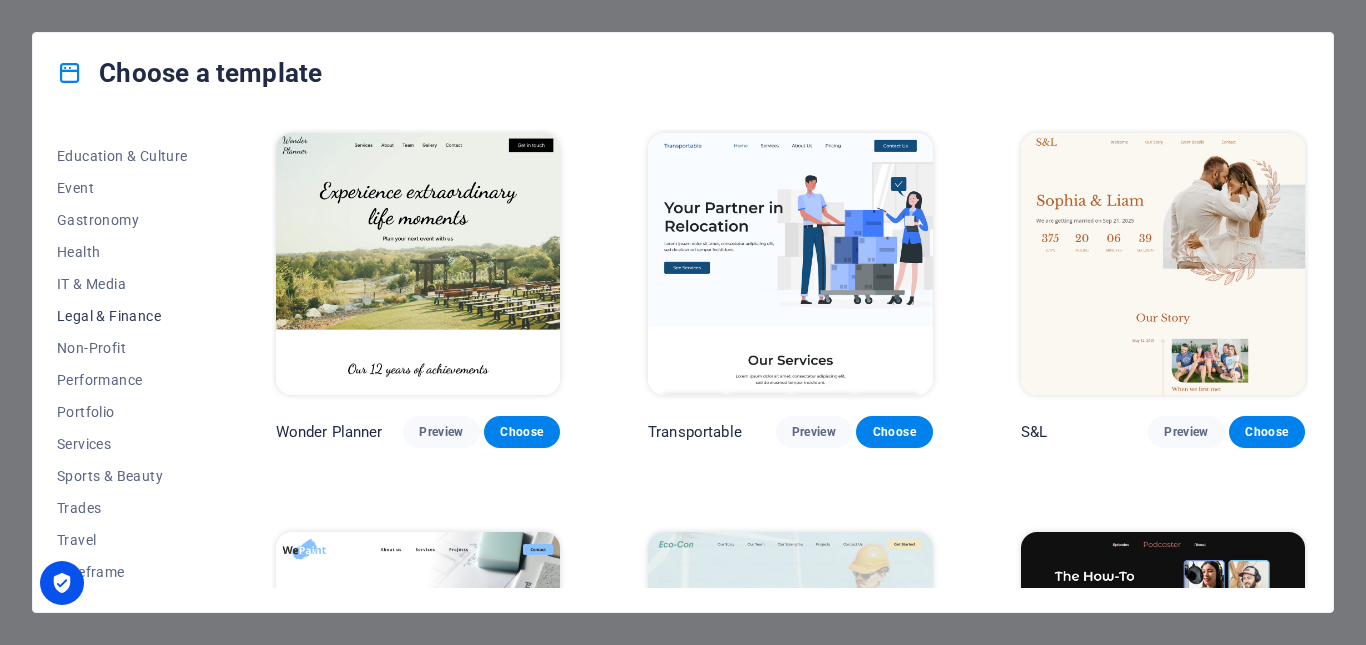 click on "Legal & Finance" at bounding box center (122, 316) 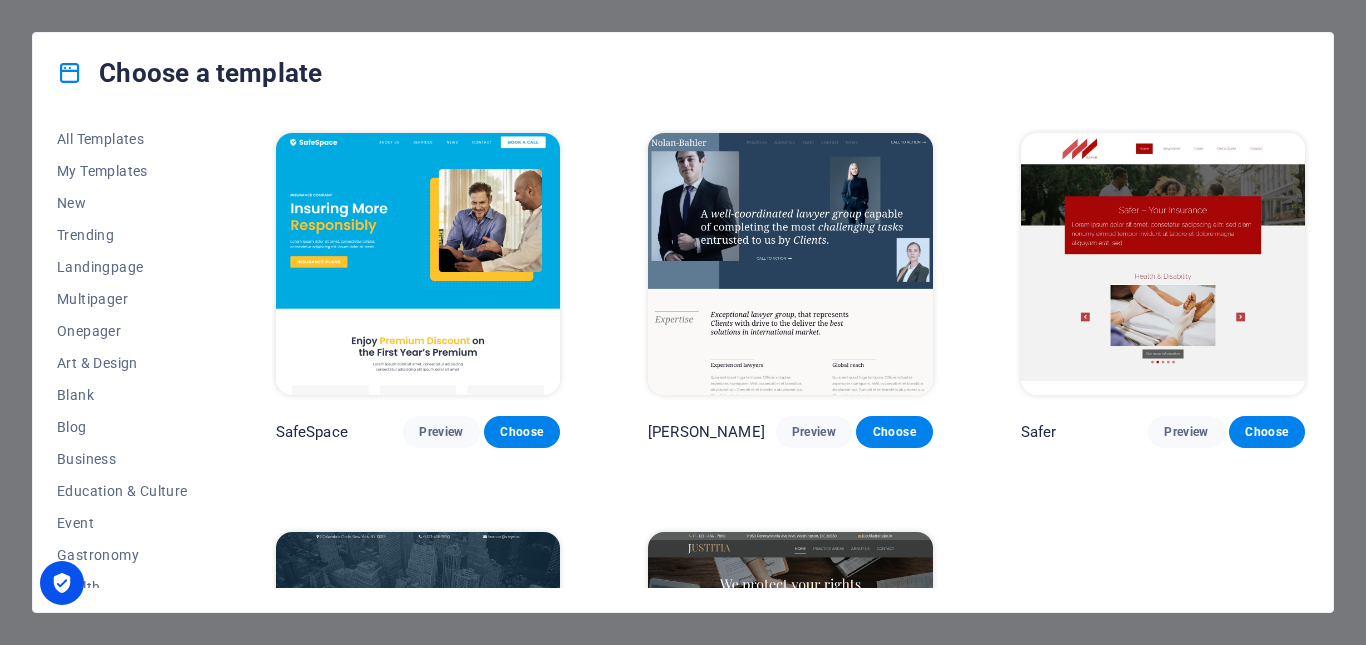 scroll, scrollTop: 0, scrollLeft: 0, axis: both 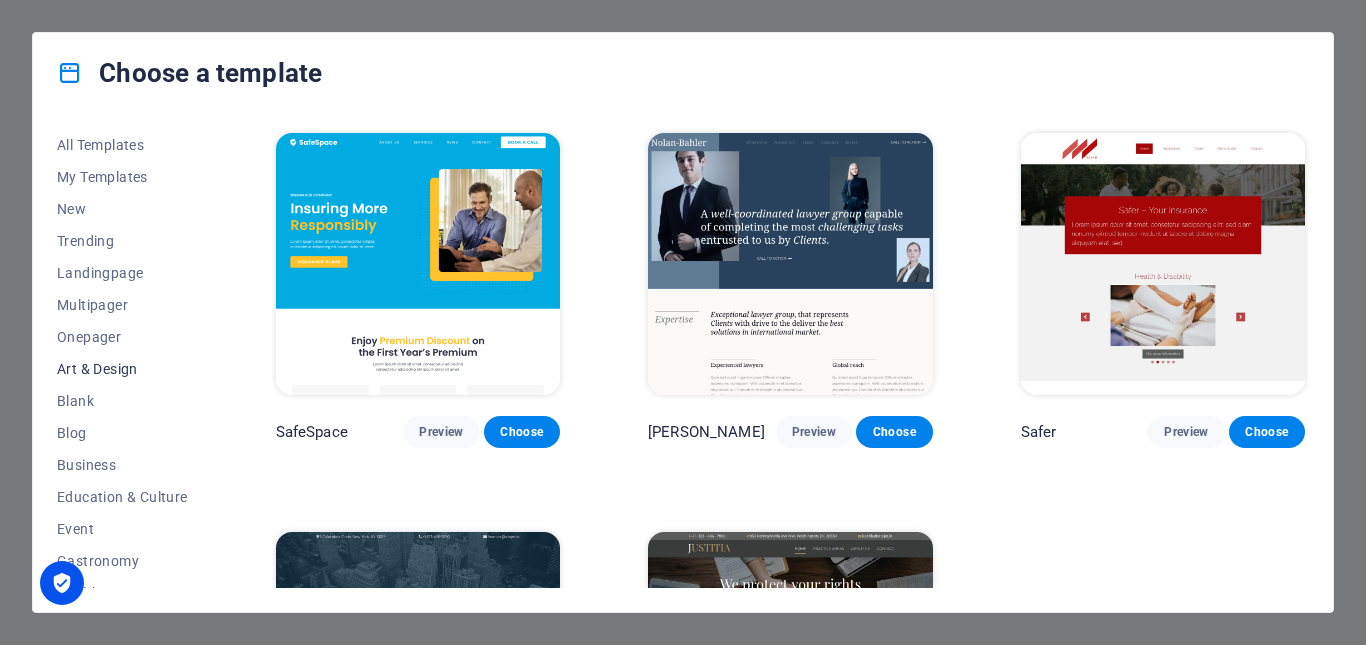 click on "Art & Design" at bounding box center (122, 369) 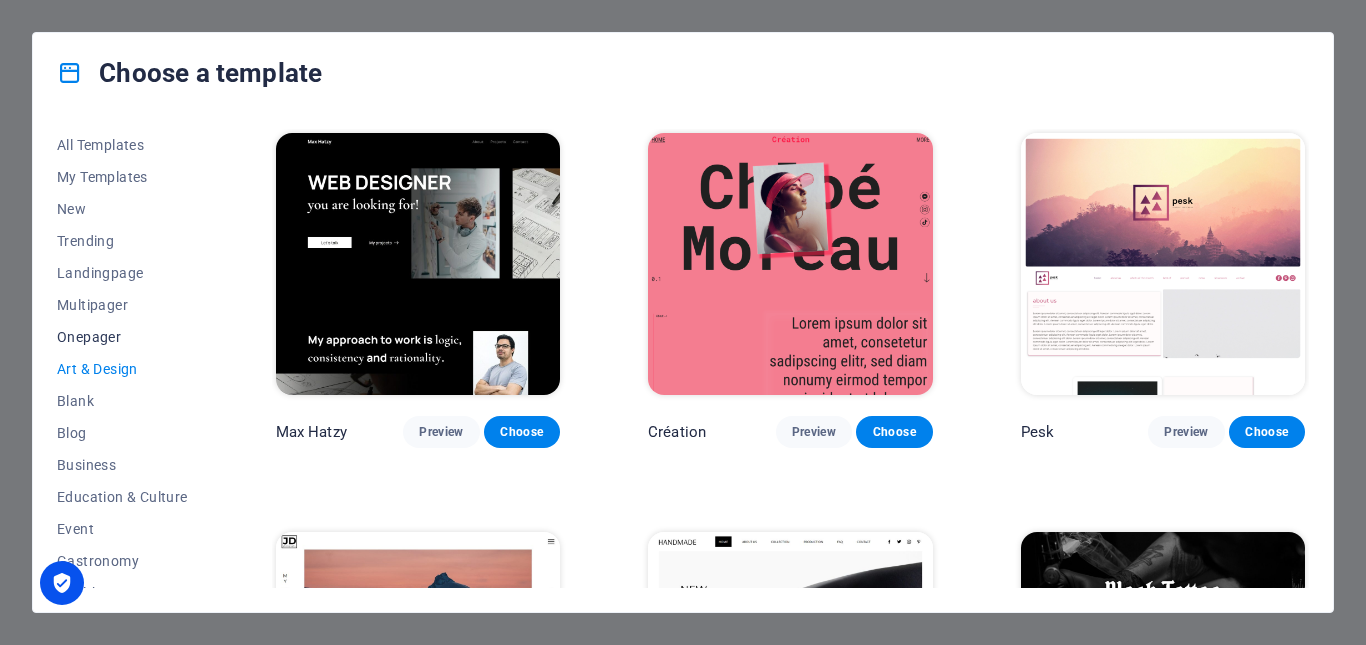 click on "Onepager" at bounding box center (122, 337) 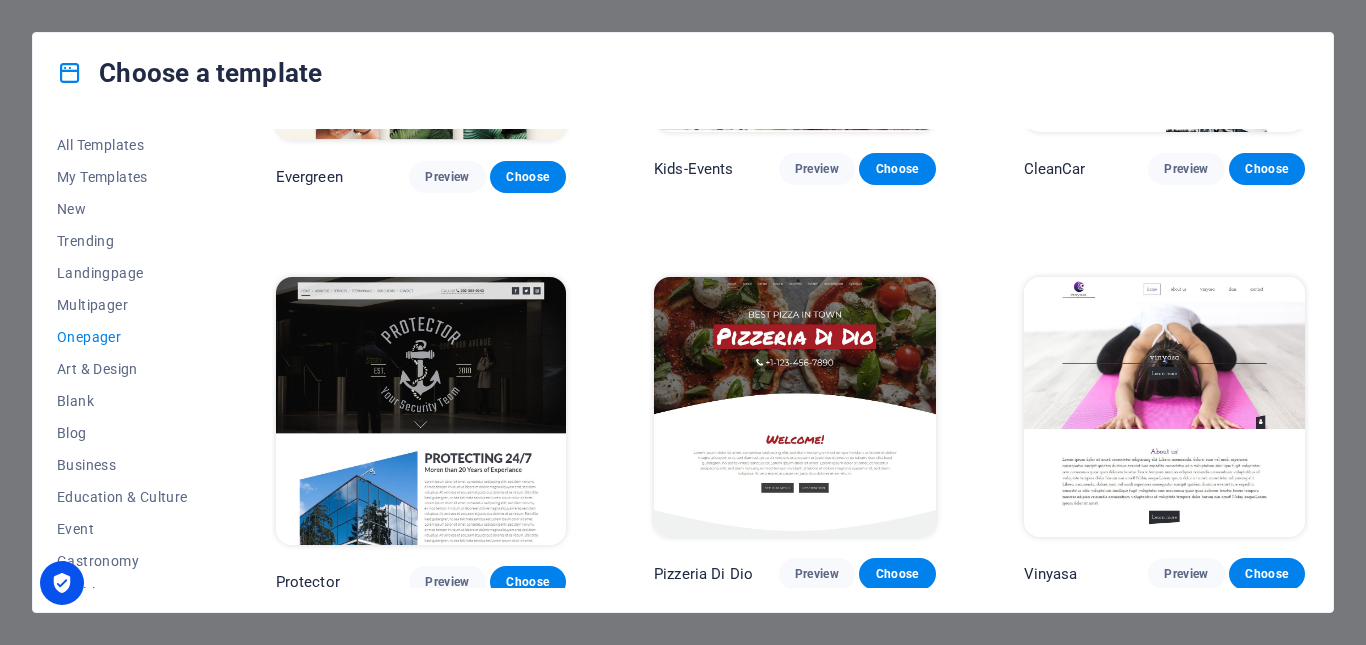 scroll, scrollTop: 2900, scrollLeft: 0, axis: vertical 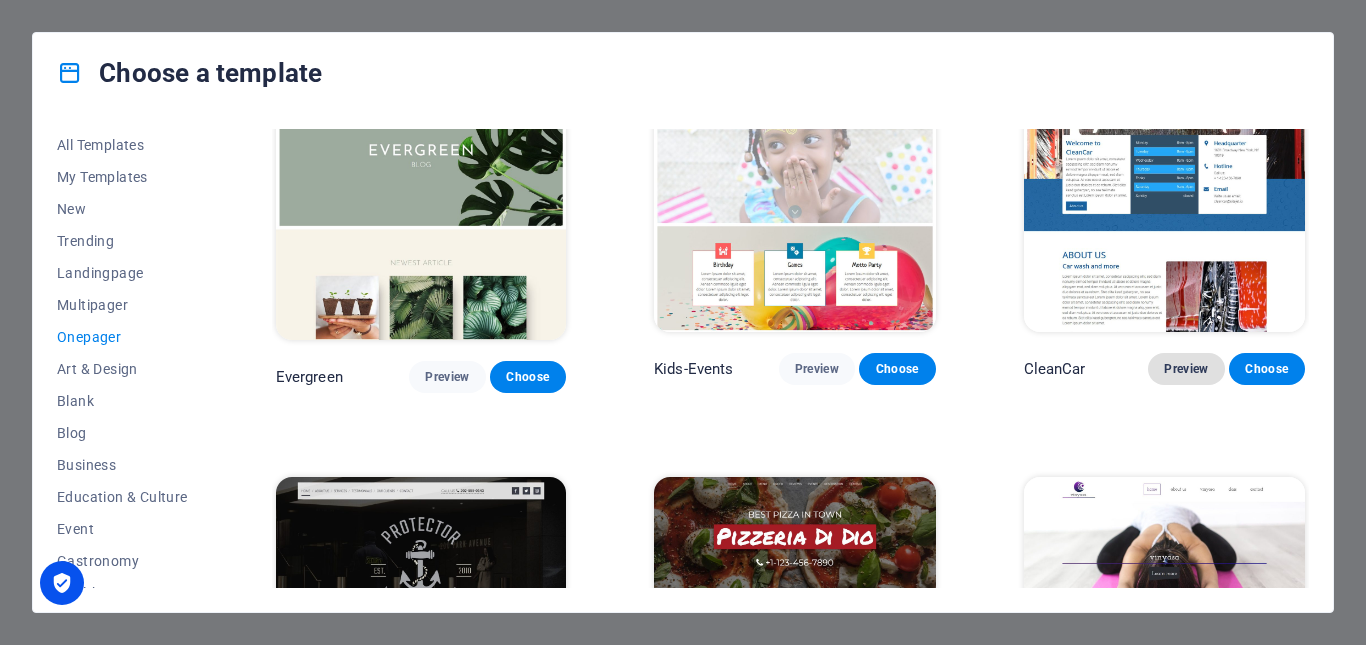 click on "Preview" at bounding box center (1186, 369) 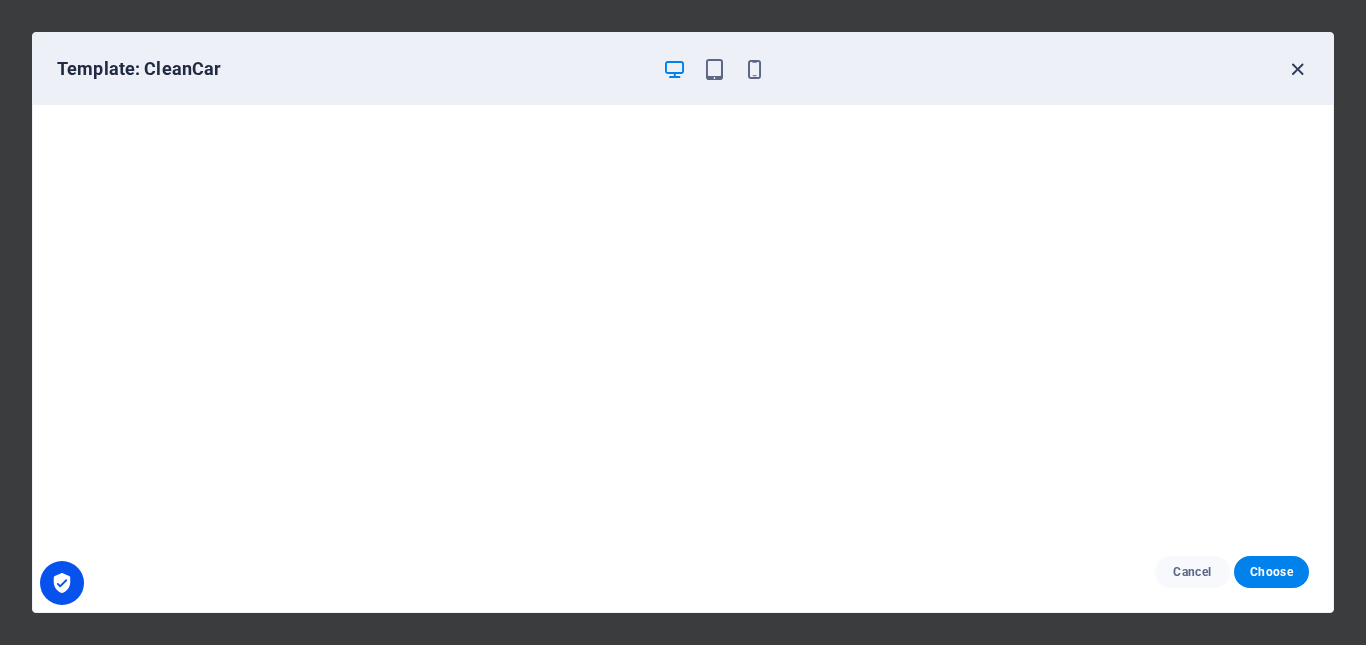 click at bounding box center [1297, 69] 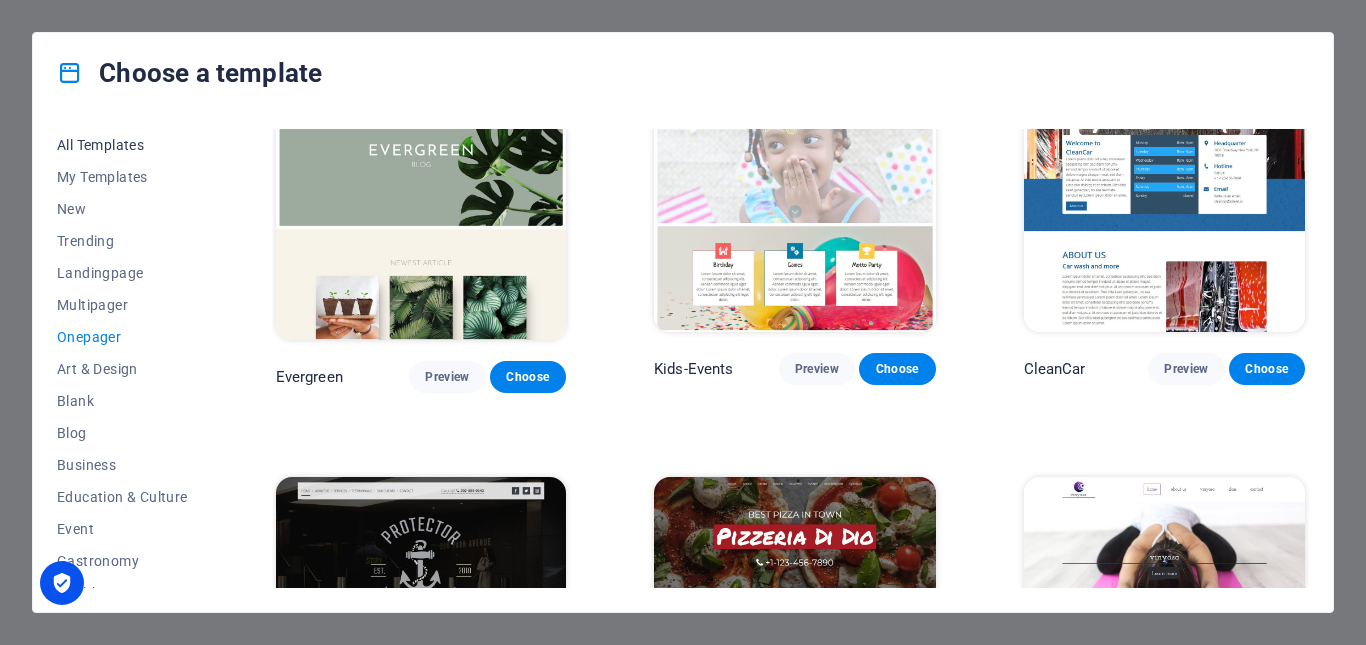 click on "All Templates" at bounding box center [122, 145] 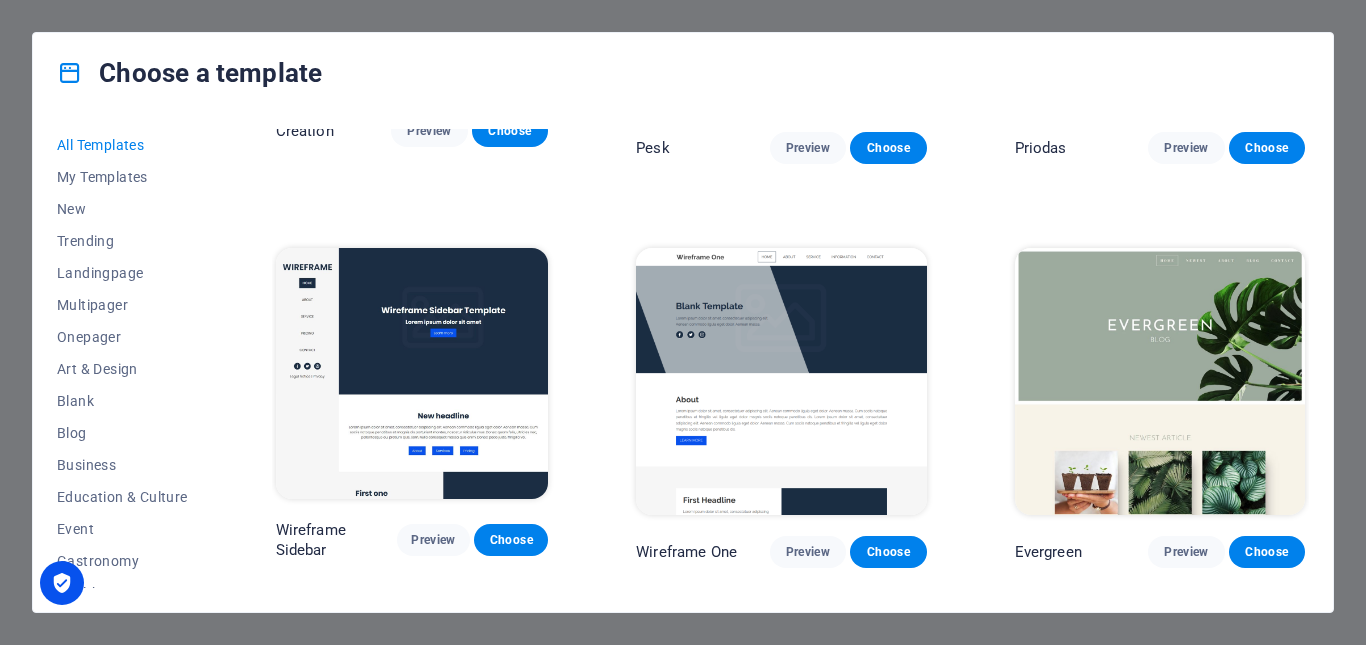 scroll, scrollTop: 6379, scrollLeft: 0, axis: vertical 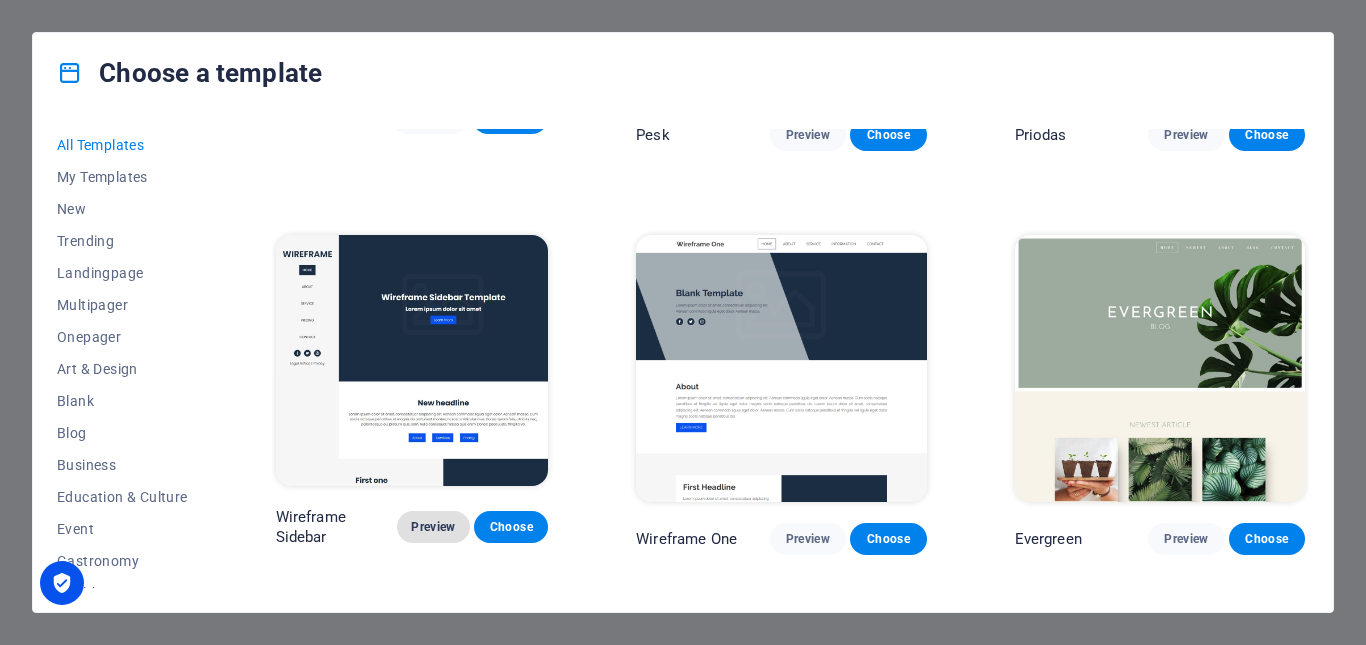click on "Preview" at bounding box center (434, 527) 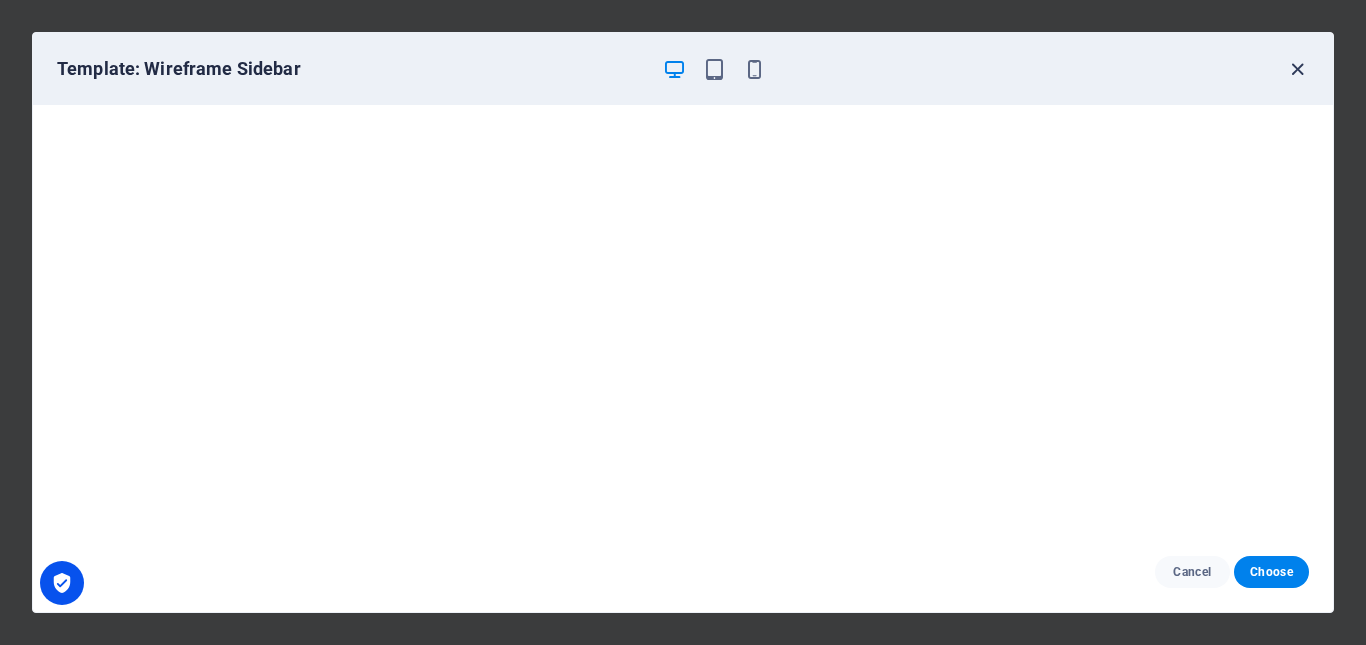 click at bounding box center (1297, 69) 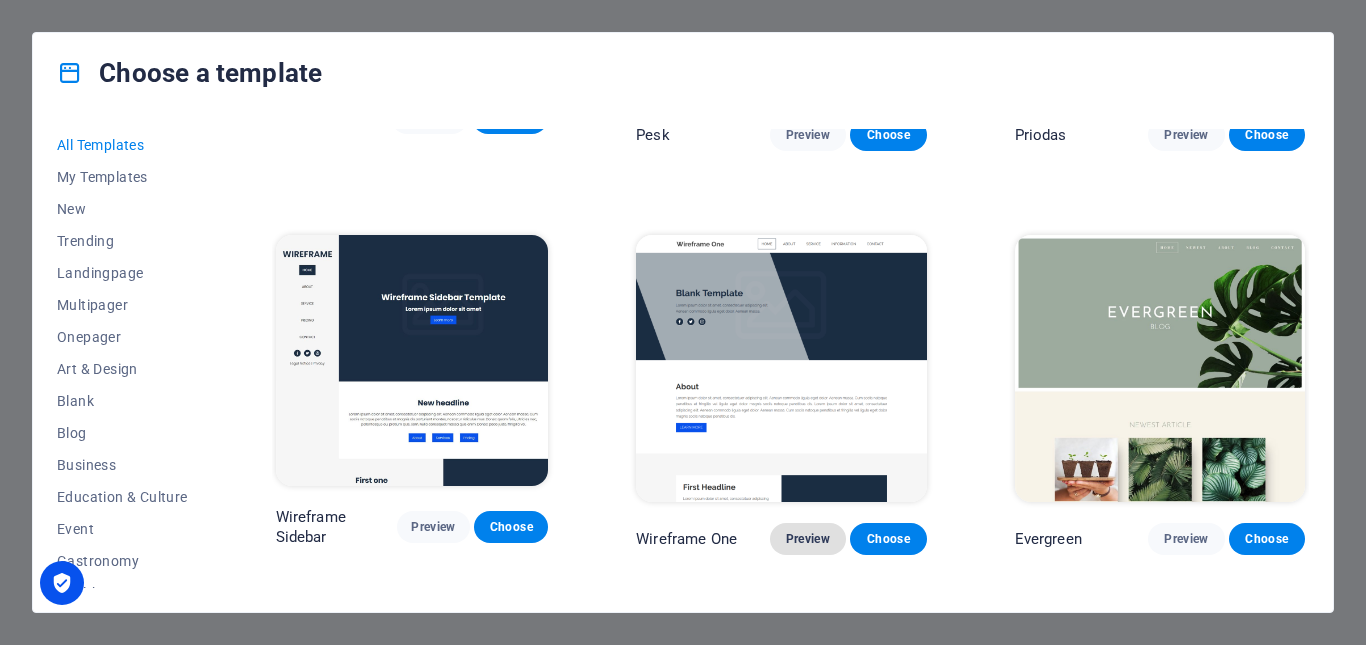 click on "Preview" at bounding box center [808, 539] 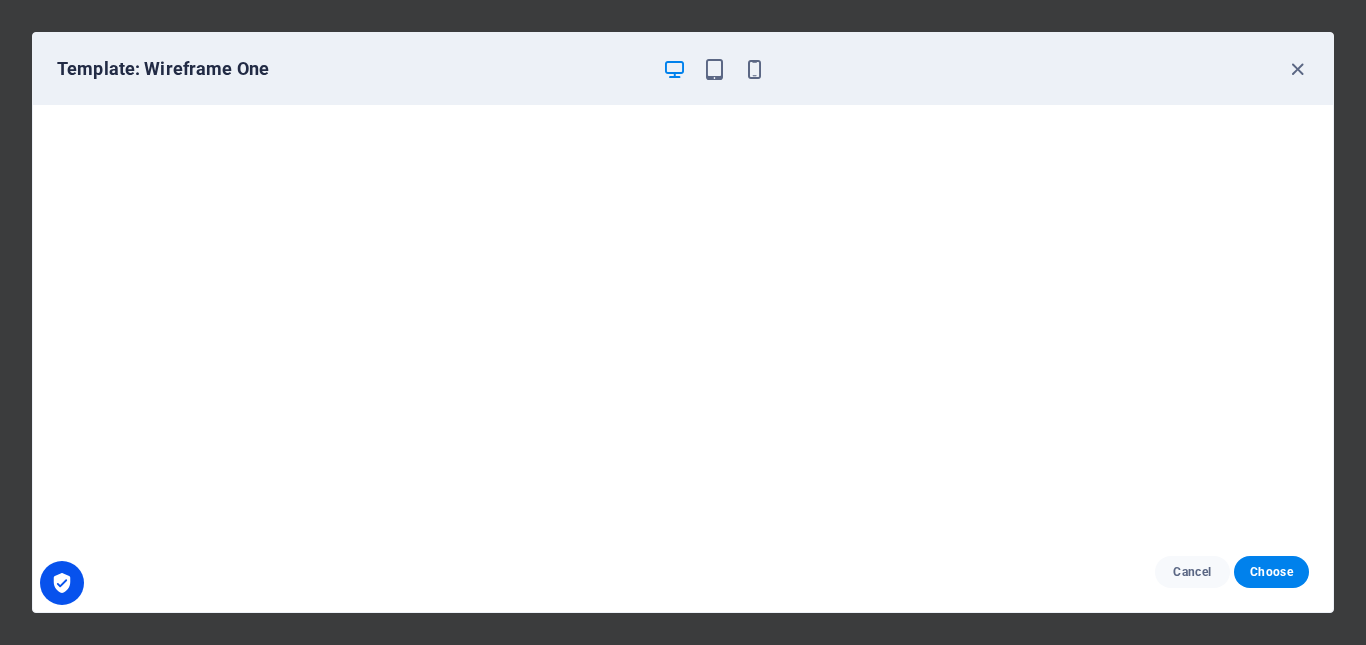 click on "Template: Wireframe One" at bounding box center (683, 69) 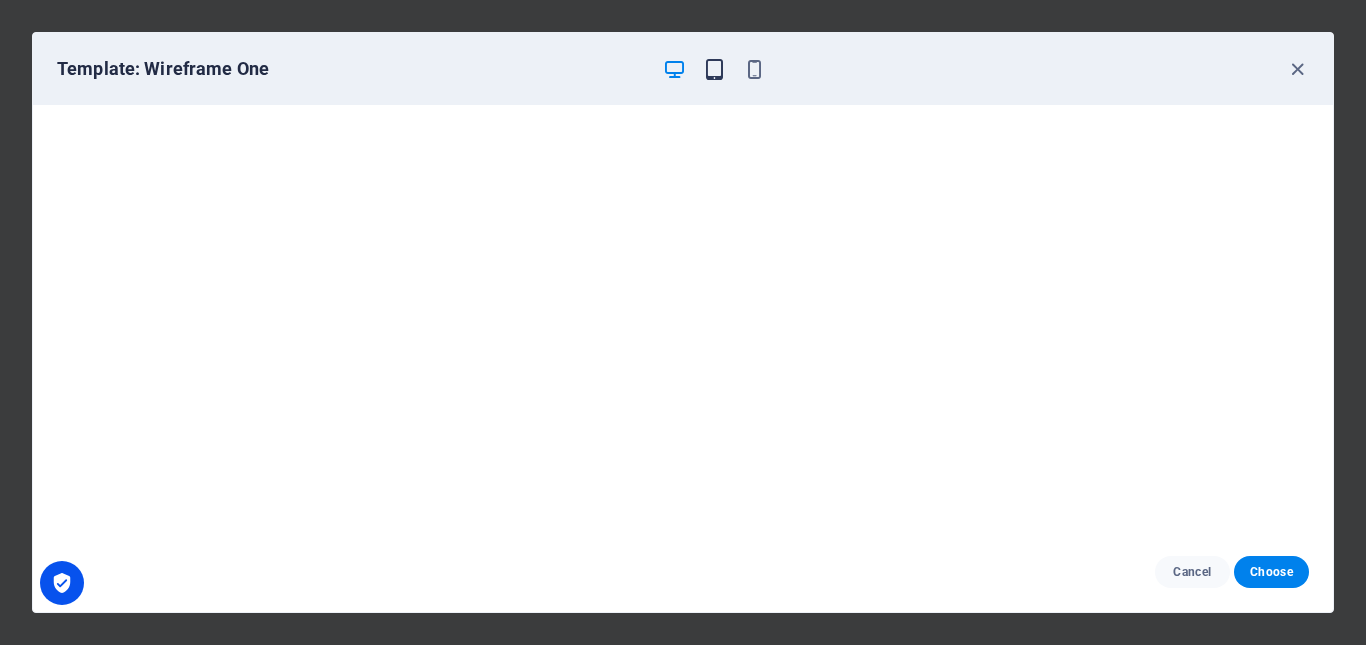 click at bounding box center (714, 69) 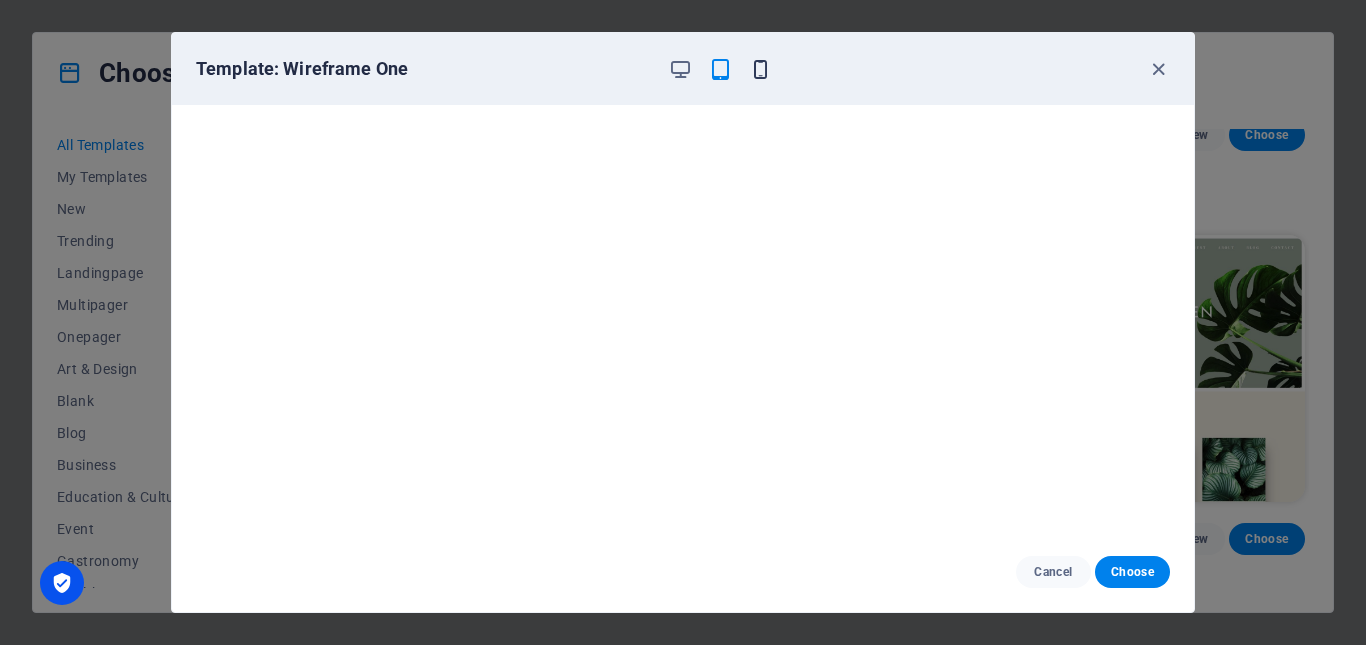 click at bounding box center (760, 69) 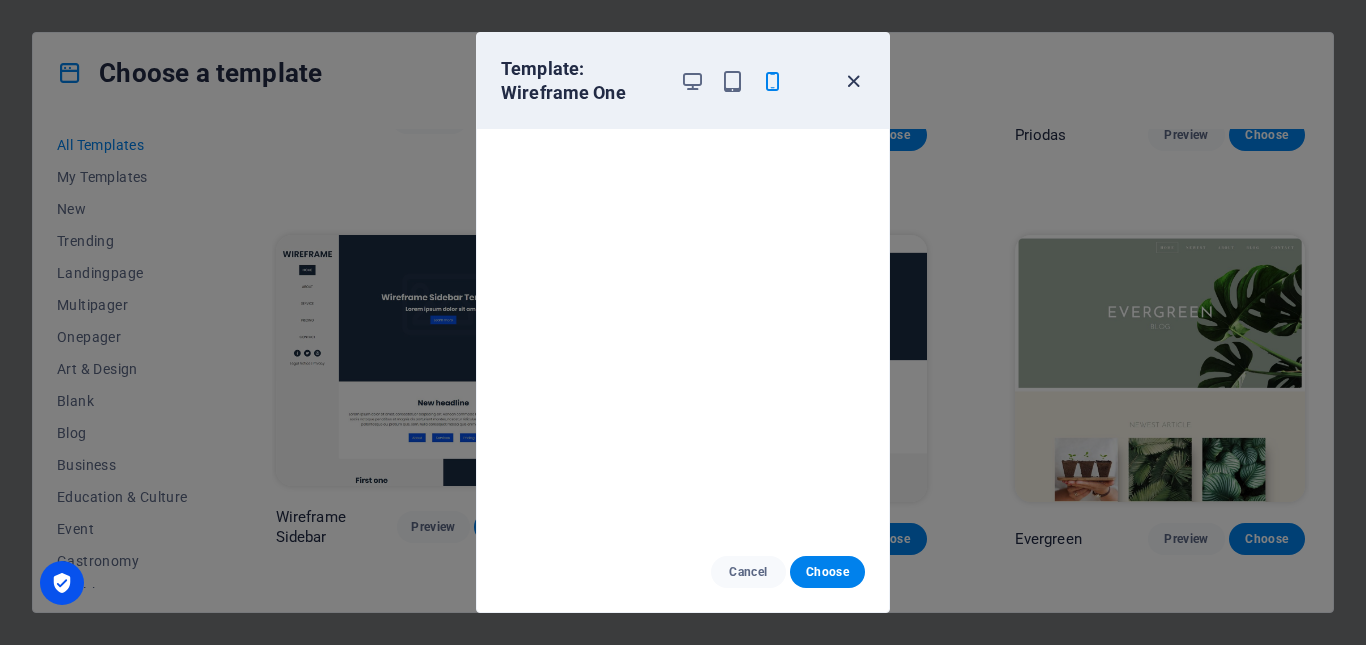 click at bounding box center (853, 81) 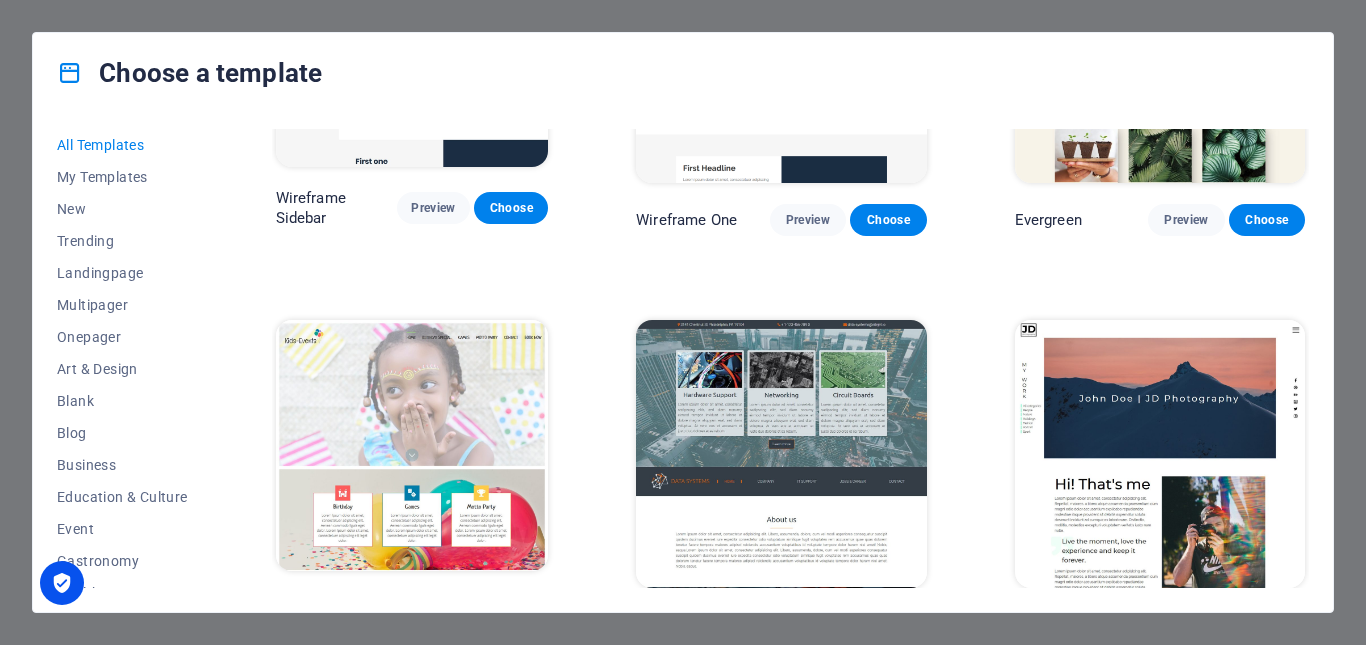 scroll, scrollTop: 6779, scrollLeft: 0, axis: vertical 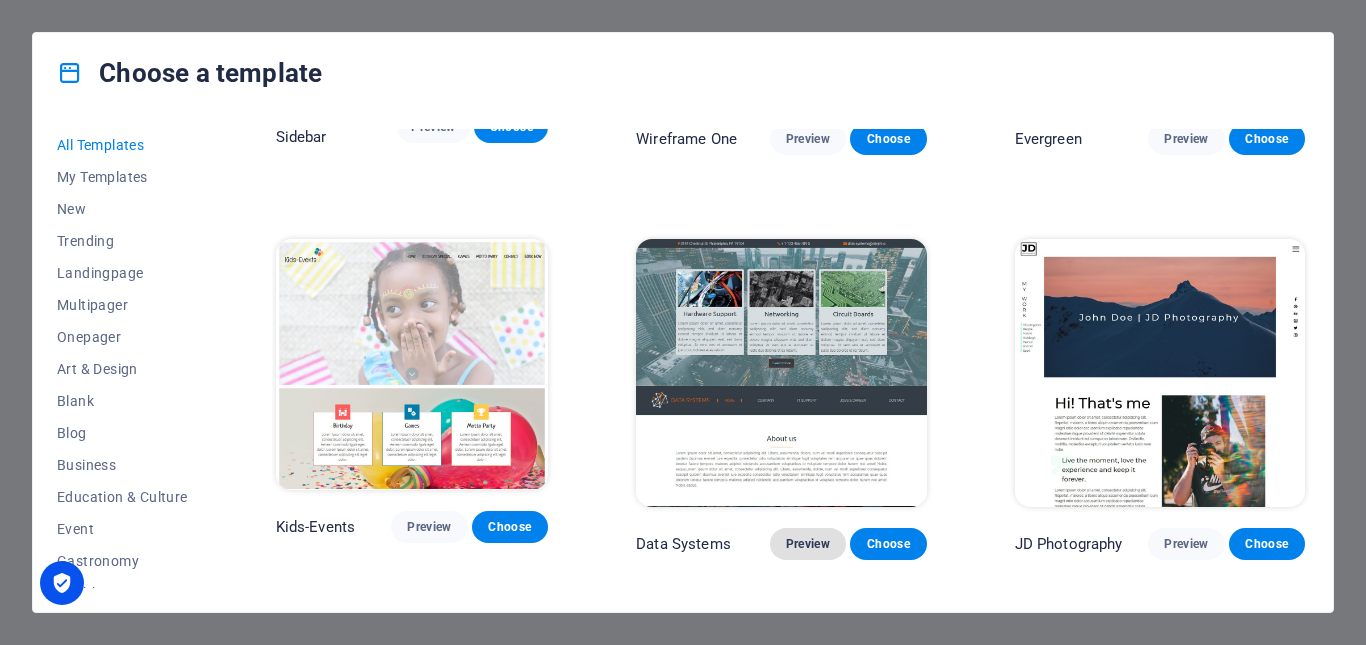 click on "Preview" at bounding box center (808, 544) 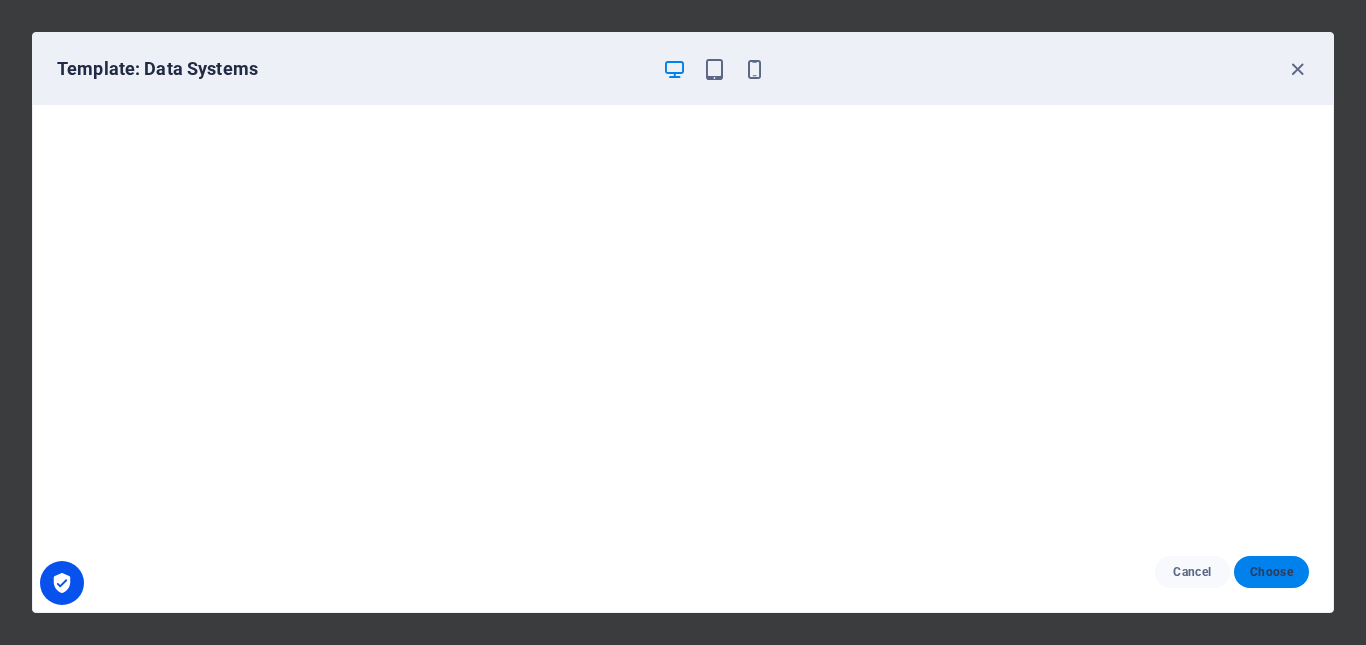 click on "Choose" at bounding box center (1271, 572) 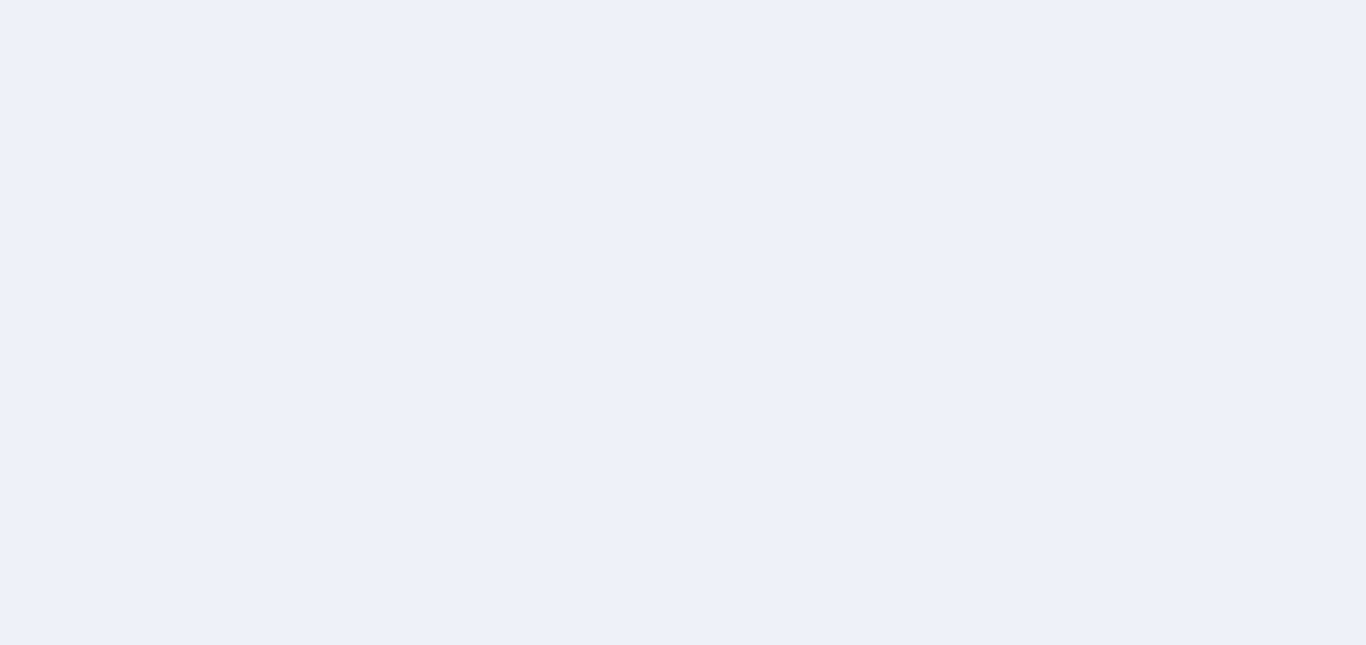 scroll, scrollTop: 0, scrollLeft: 0, axis: both 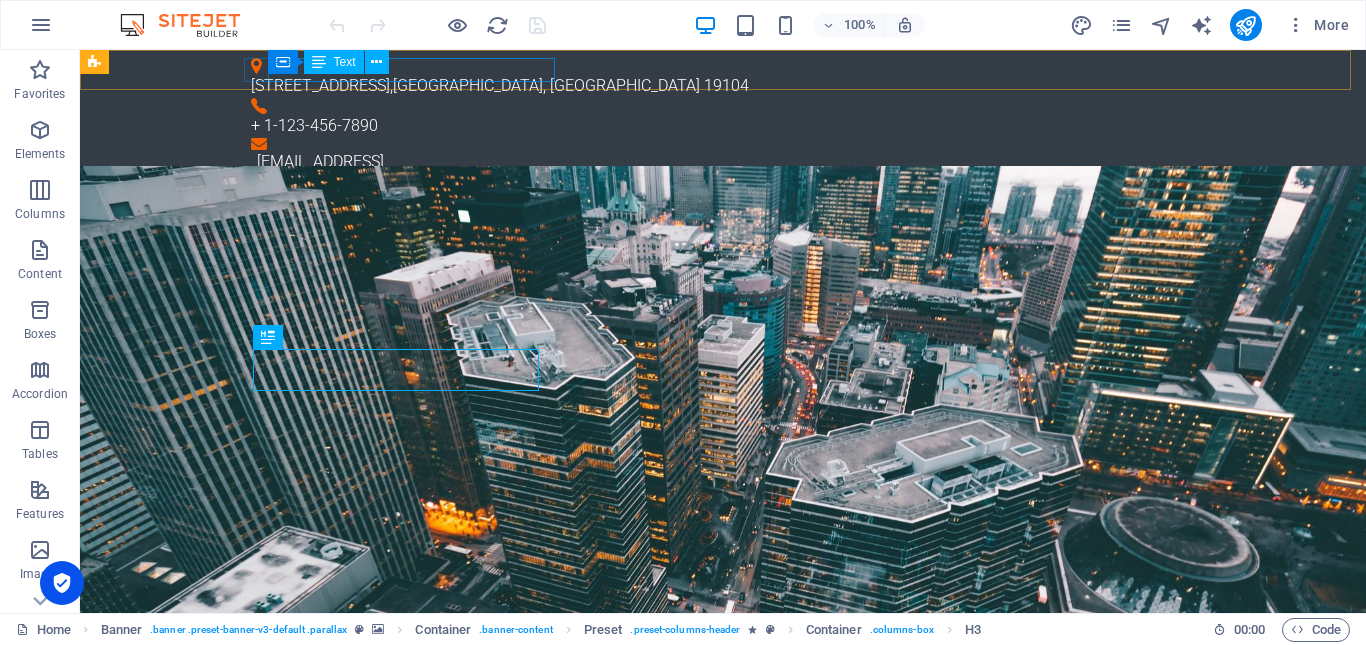 click on "Text" at bounding box center (345, 62) 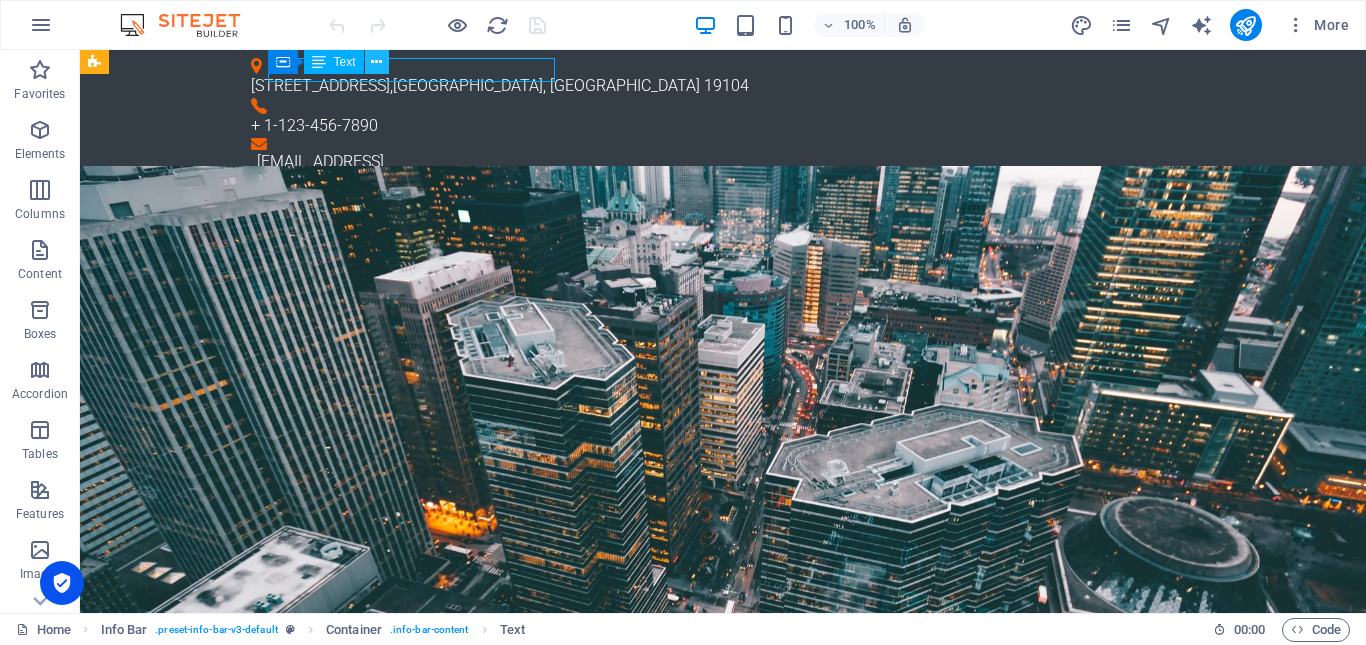 click at bounding box center (376, 62) 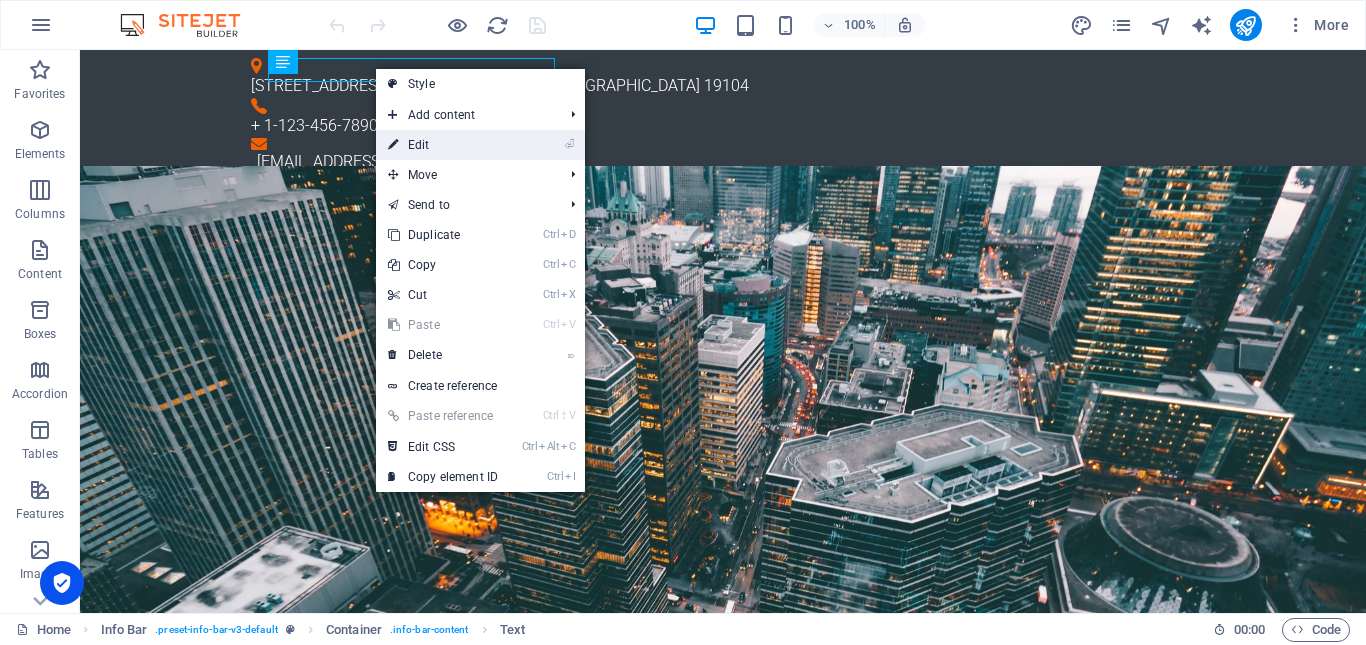 click on "⏎  Edit" at bounding box center [443, 145] 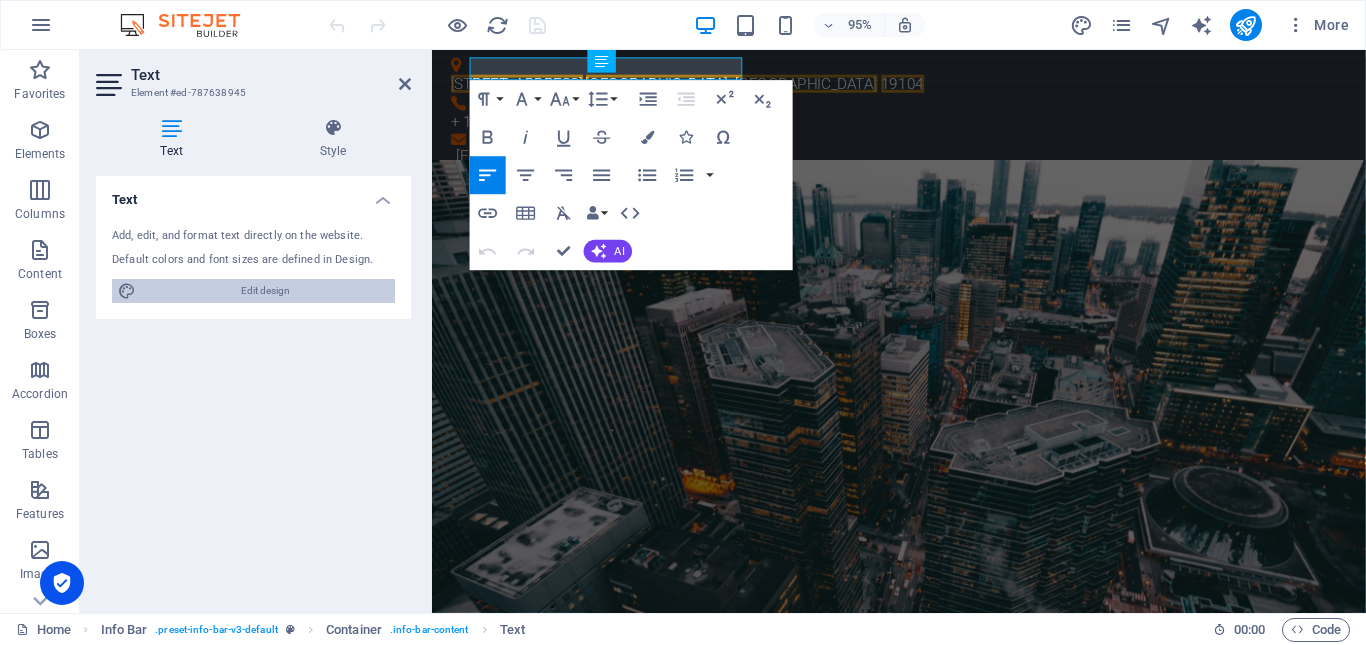 click on "Edit design" at bounding box center (265, 291) 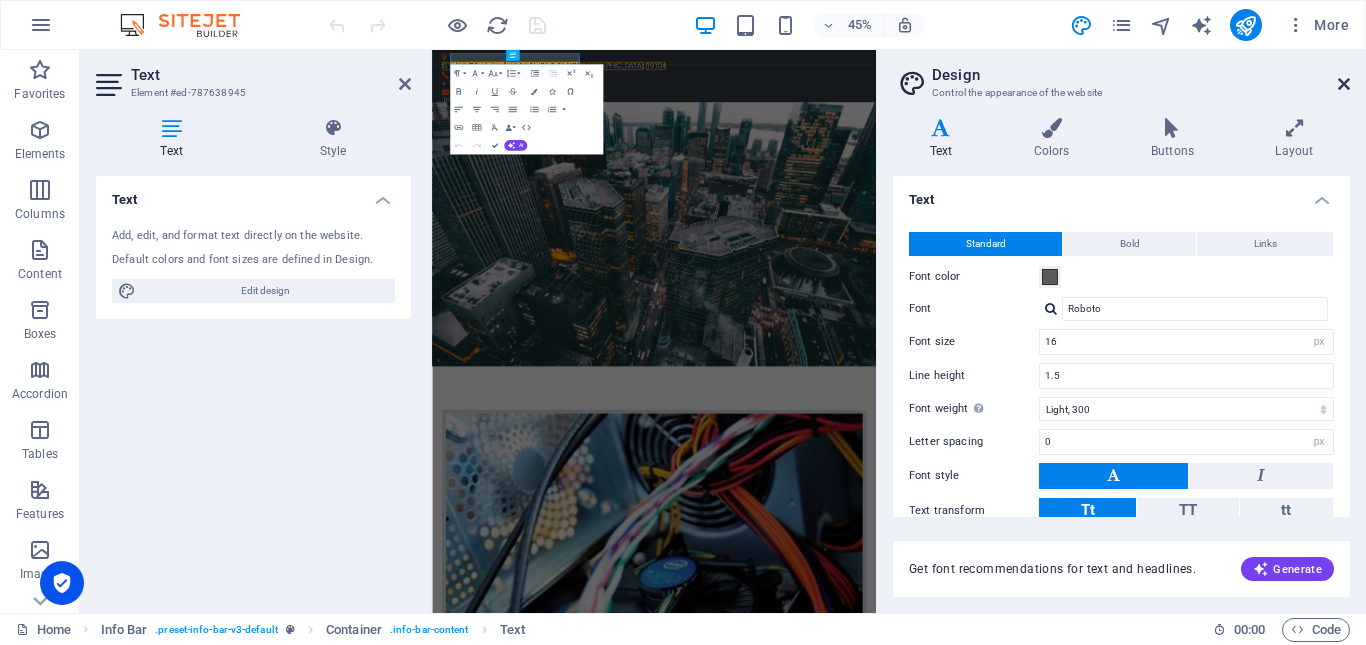 click at bounding box center [1344, 84] 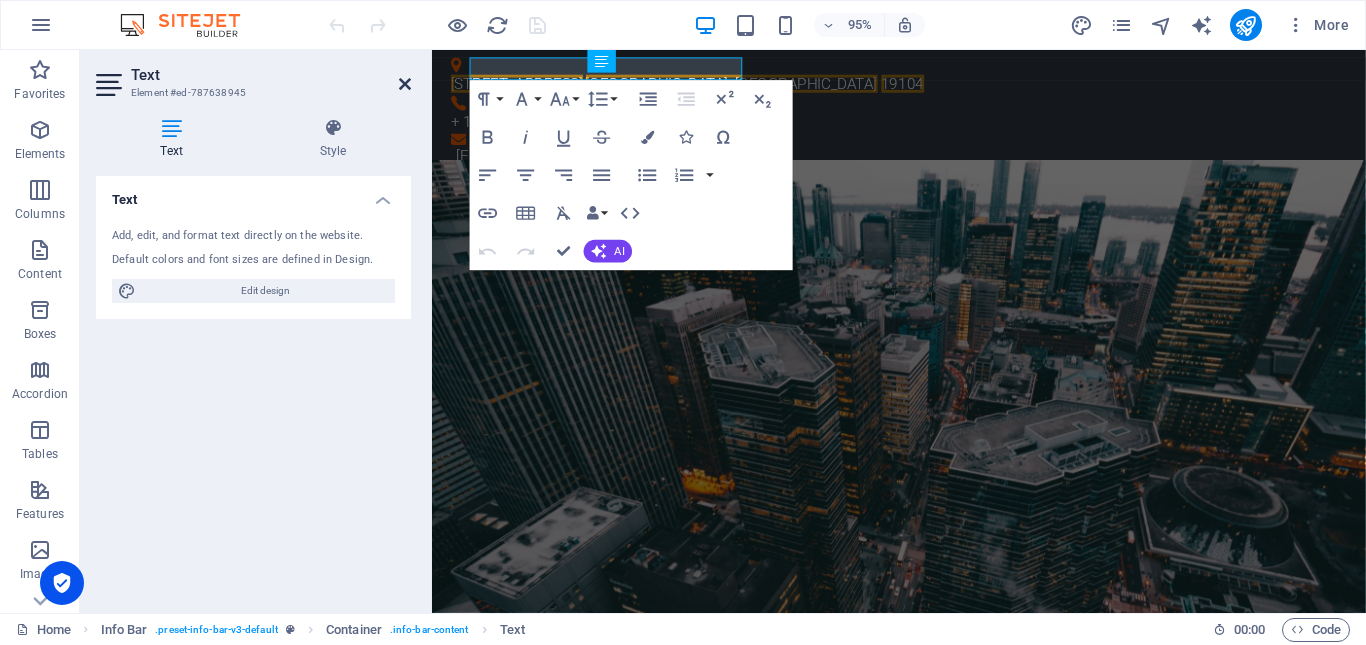 click at bounding box center (405, 84) 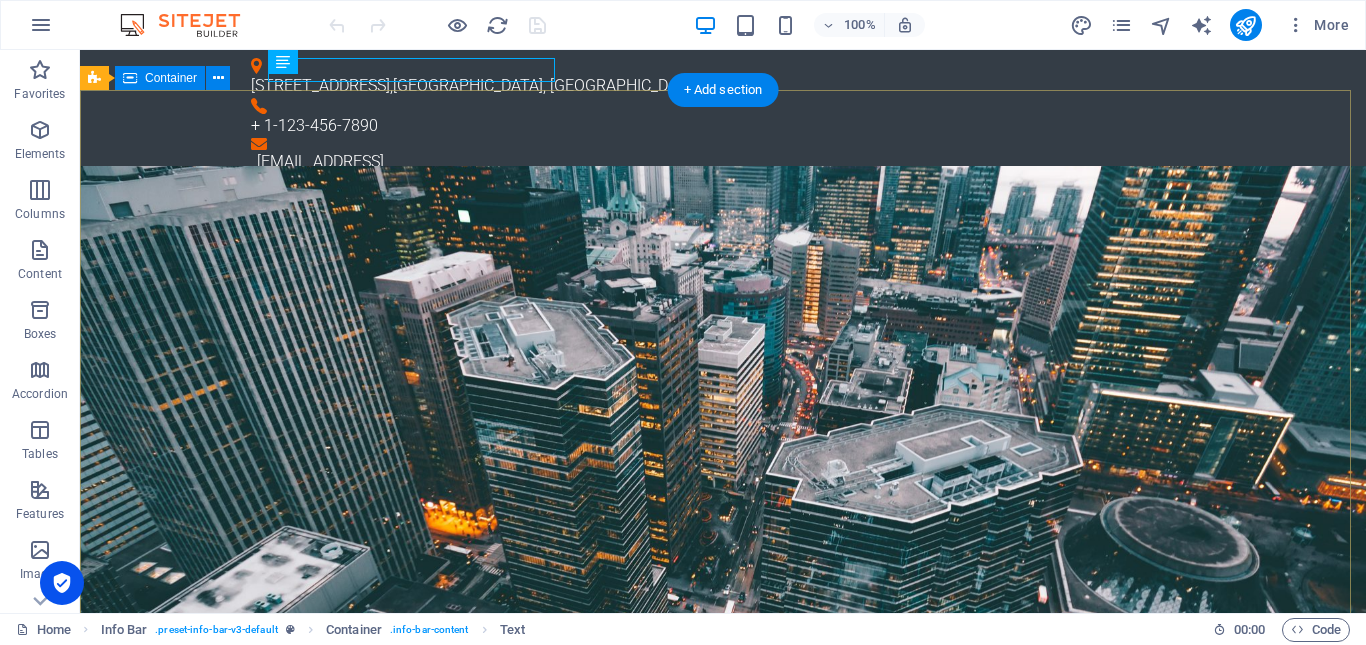 click on "Hardware Support Lorem ipsum dolor sit amet, consetetur sadipscing elitr, sed diam nonumy eirmod tempor invidunt ut labore et dolore magna aliquyam erat, sed diam voluptua. At vero eos et accusam et justo duo dolores et ea rebum. Networking Lorem ipsum dolor sit amet, consetetur sadipscing elitr, sed diam nonumy eirmod tempor invidunt ut labore et dolore magna aliquyam erat, sed diam voluptua. At vero eos et accusam et justo duo dolores et ea rebum. Circuit Boards Lorem ipsum dolor sit amet, consetetur sadipscing elitr, sed diam nonumy eirmod tempor invidunt ut labore et dolore magna aliquyam erat, sed diam voluptua. At vero eos et accusam et justo duo dolores et ea rebum. Learn more" at bounding box center [723, 1827] 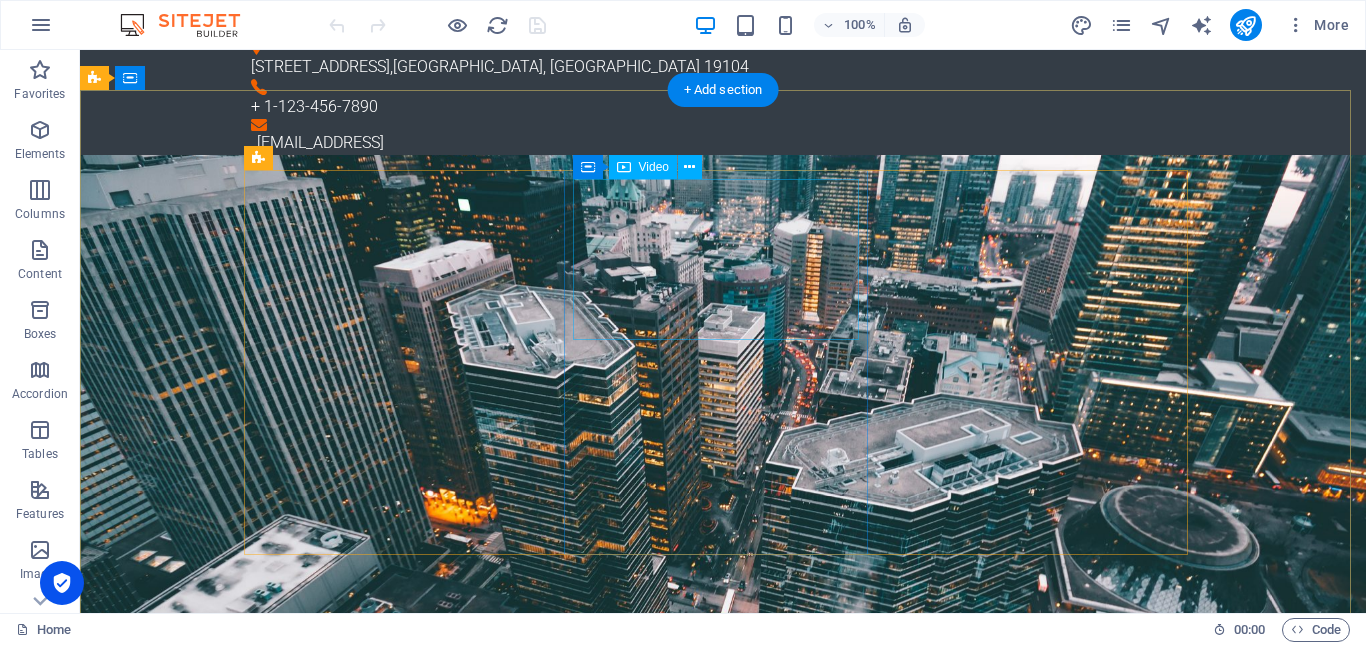 scroll, scrollTop: 0, scrollLeft: 0, axis: both 